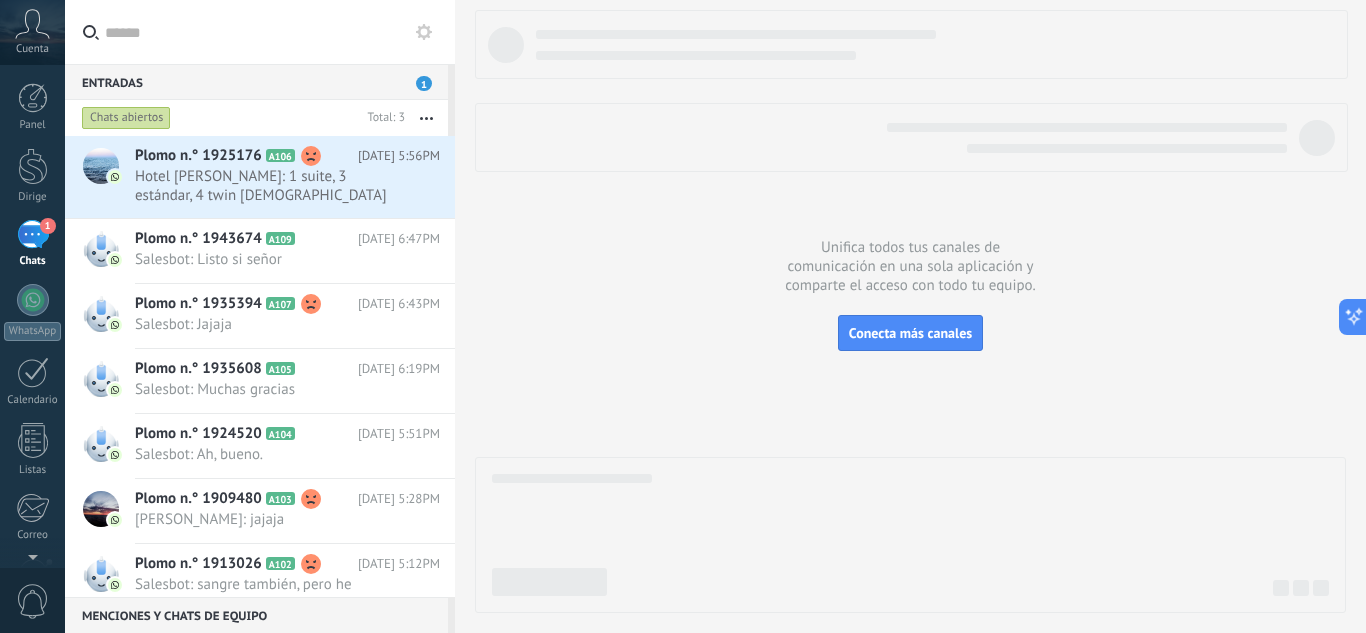 scroll, scrollTop: 0, scrollLeft: 0, axis: both 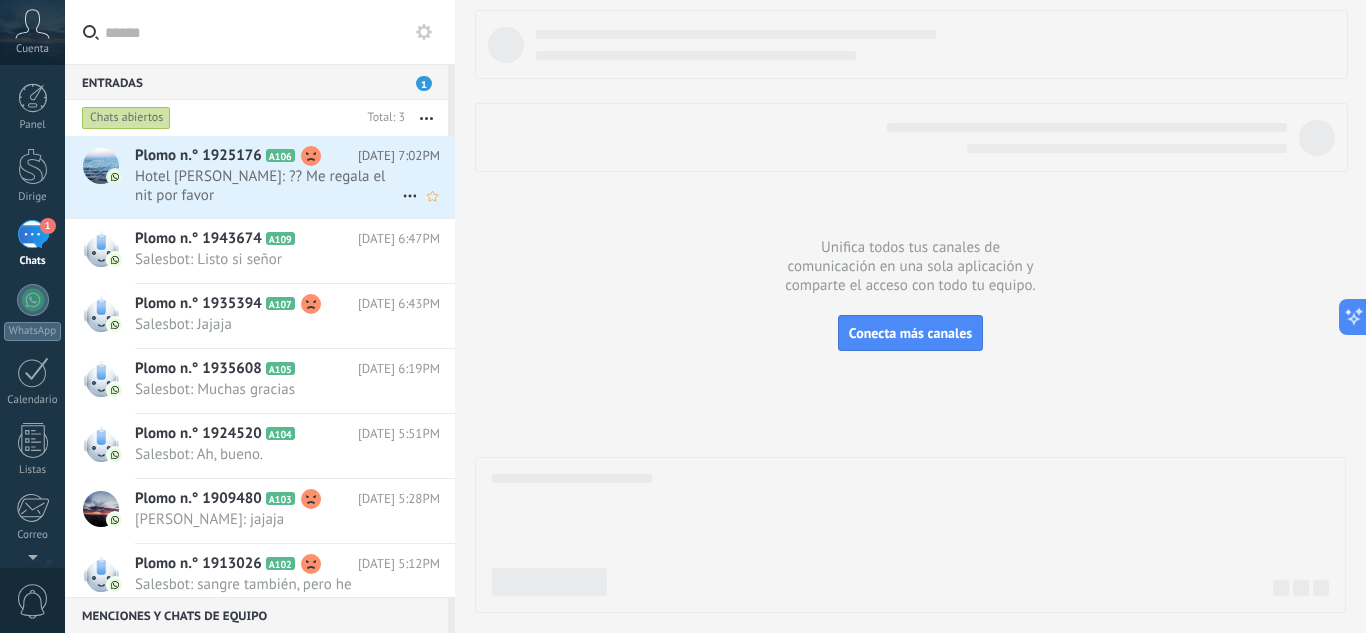 click on "Hotel [PERSON_NAME]: ?? Me regala el nit por favor" at bounding box center [260, 186] 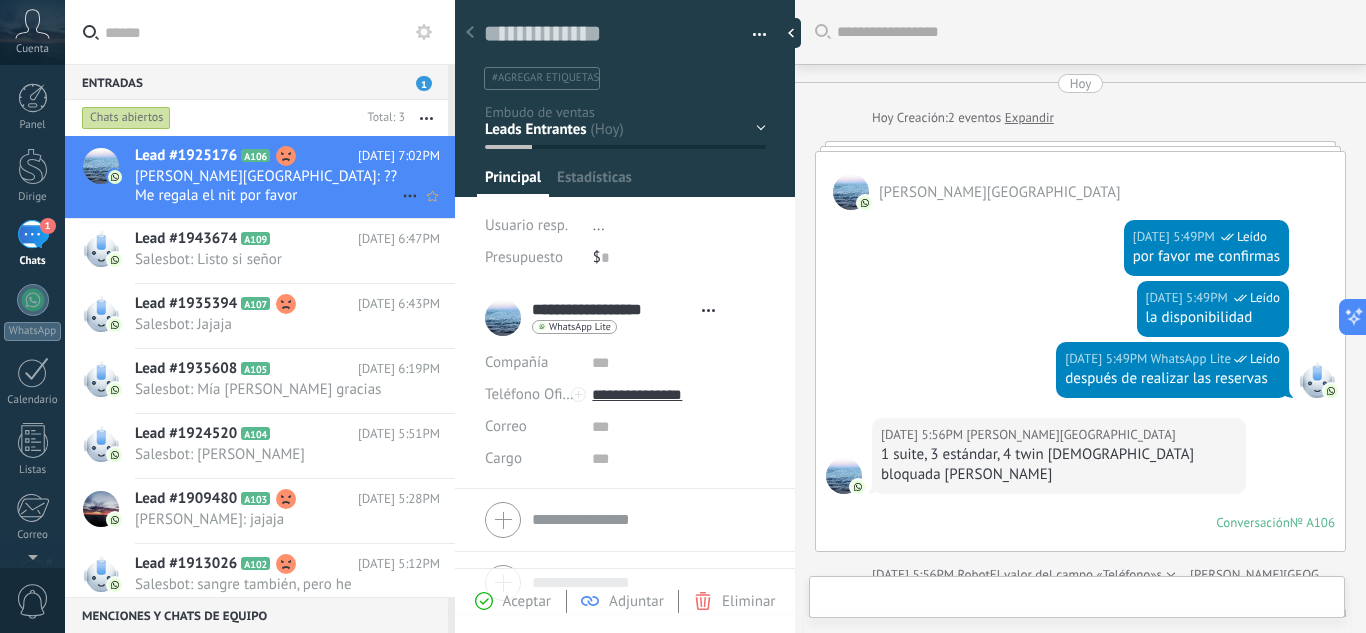 scroll, scrollTop: 1547, scrollLeft: 0, axis: vertical 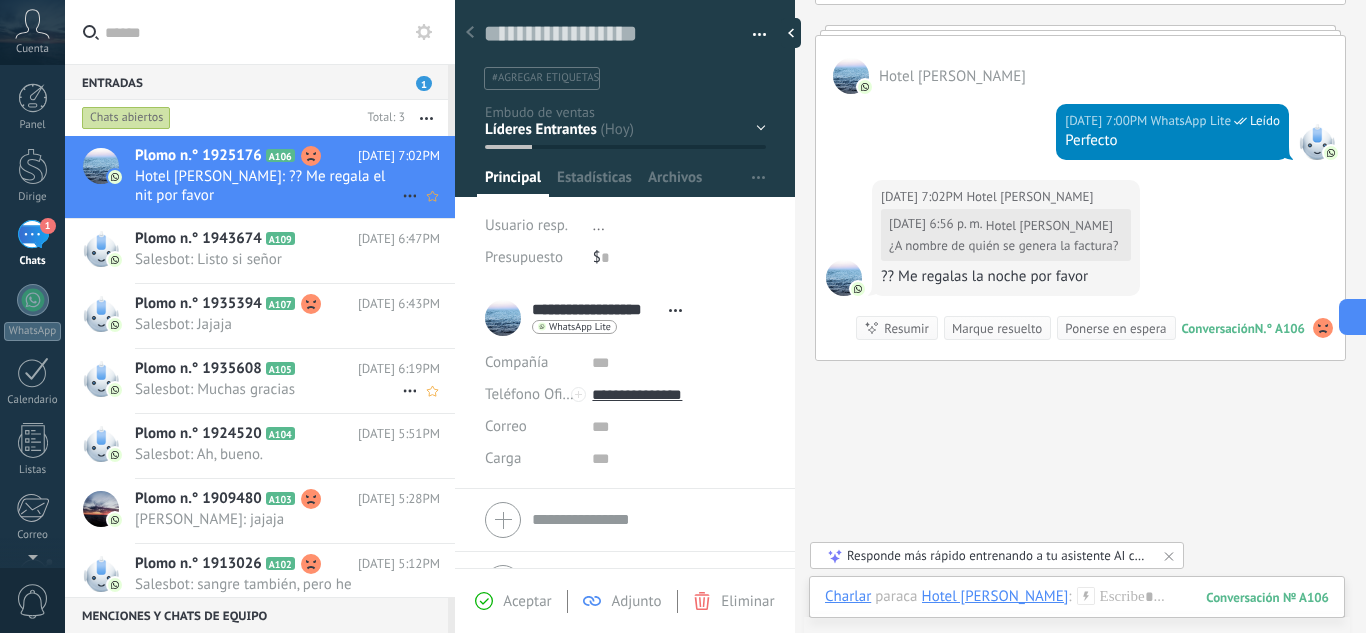 click on "Plomo n.° 1935608" at bounding box center (198, 368) 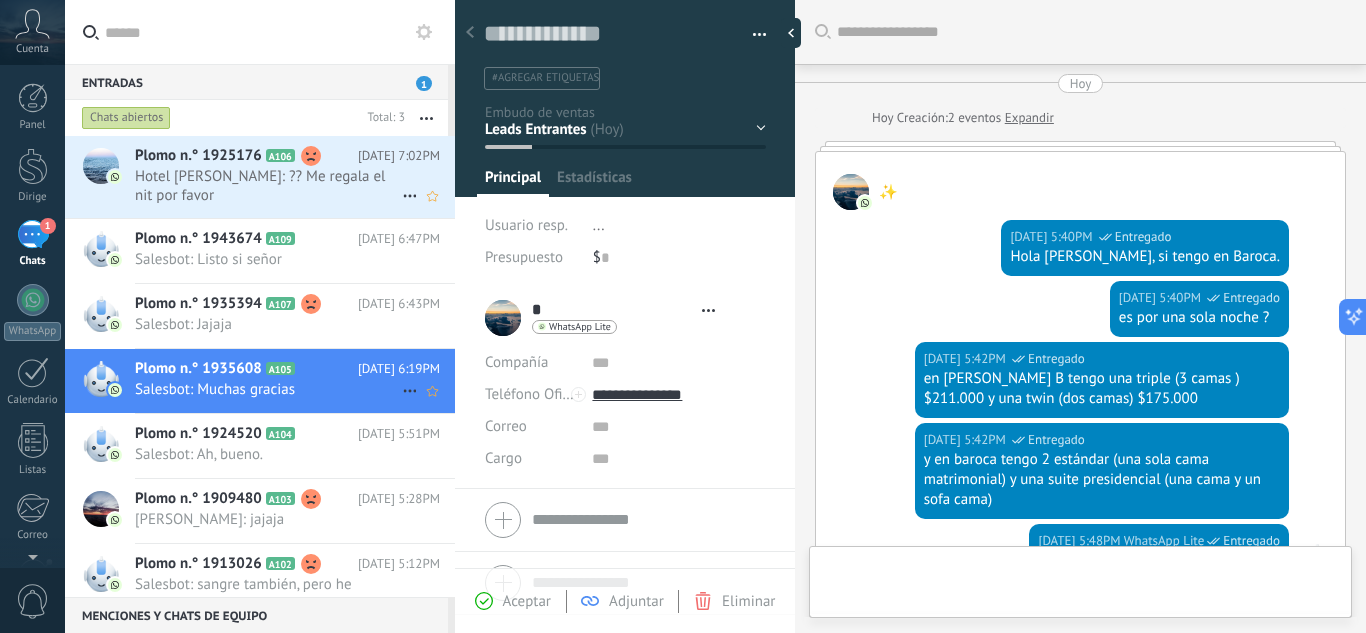type on "**********" 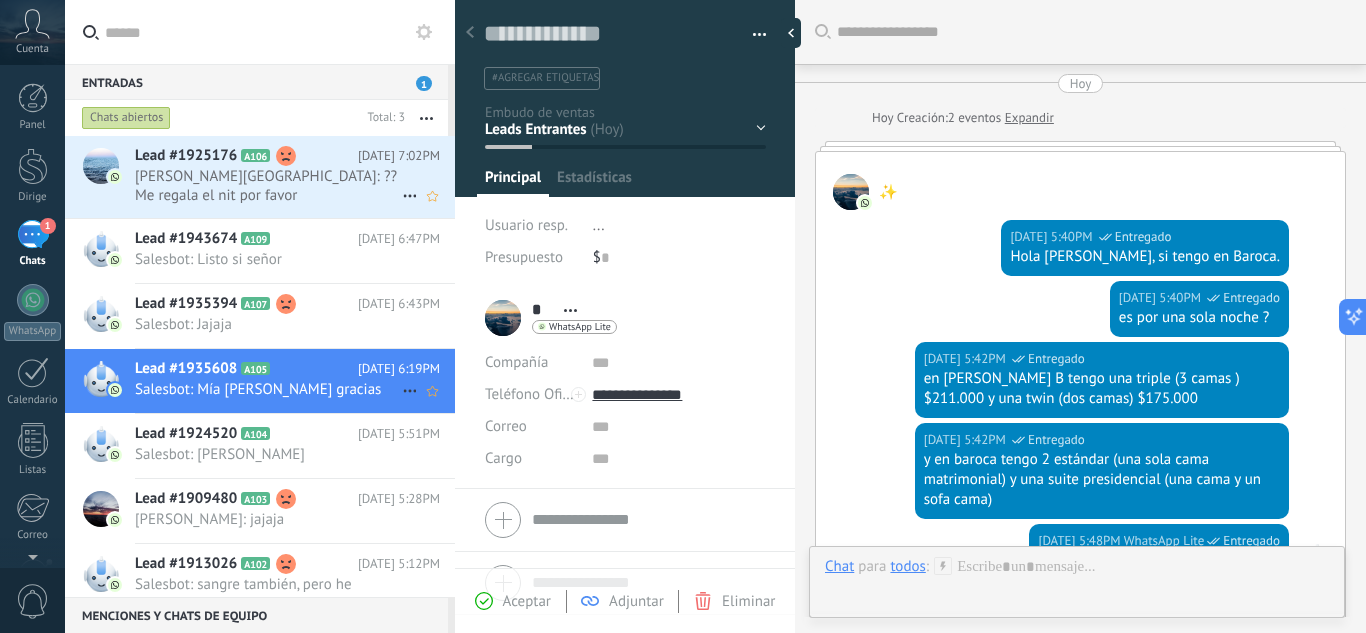scroll, scrollTop: 30, scrollLeft: 0, axis: vertical 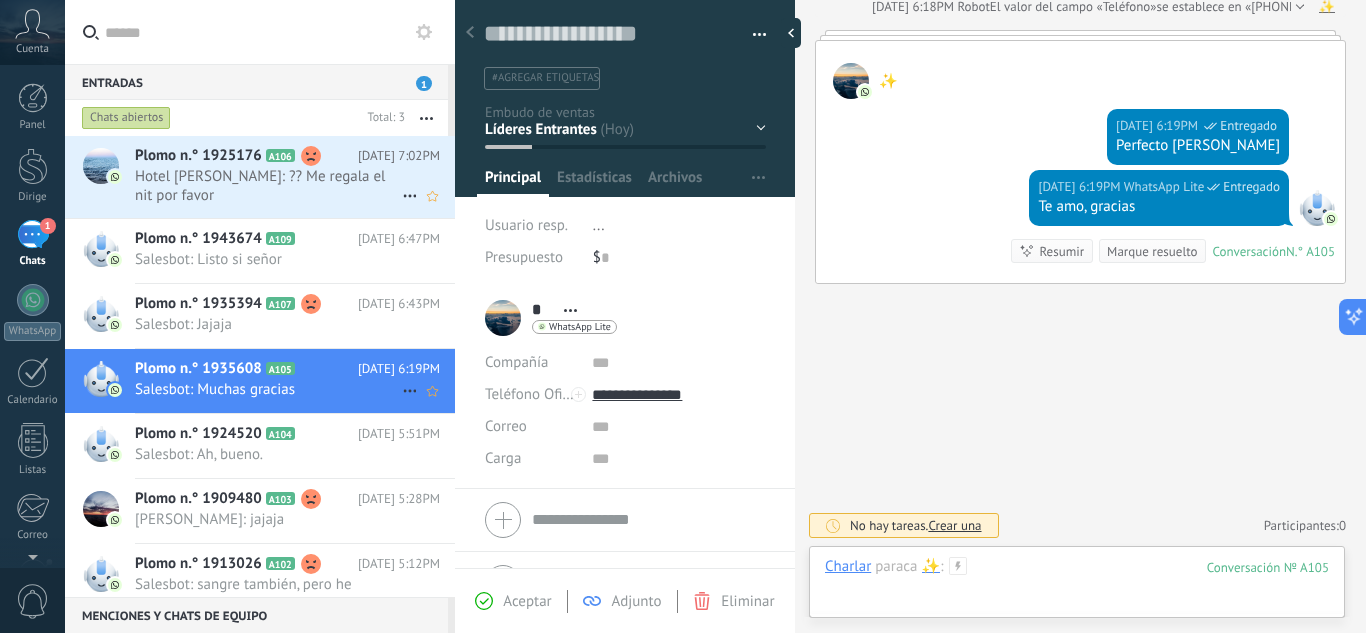 click at bounding box center (1077, 587) 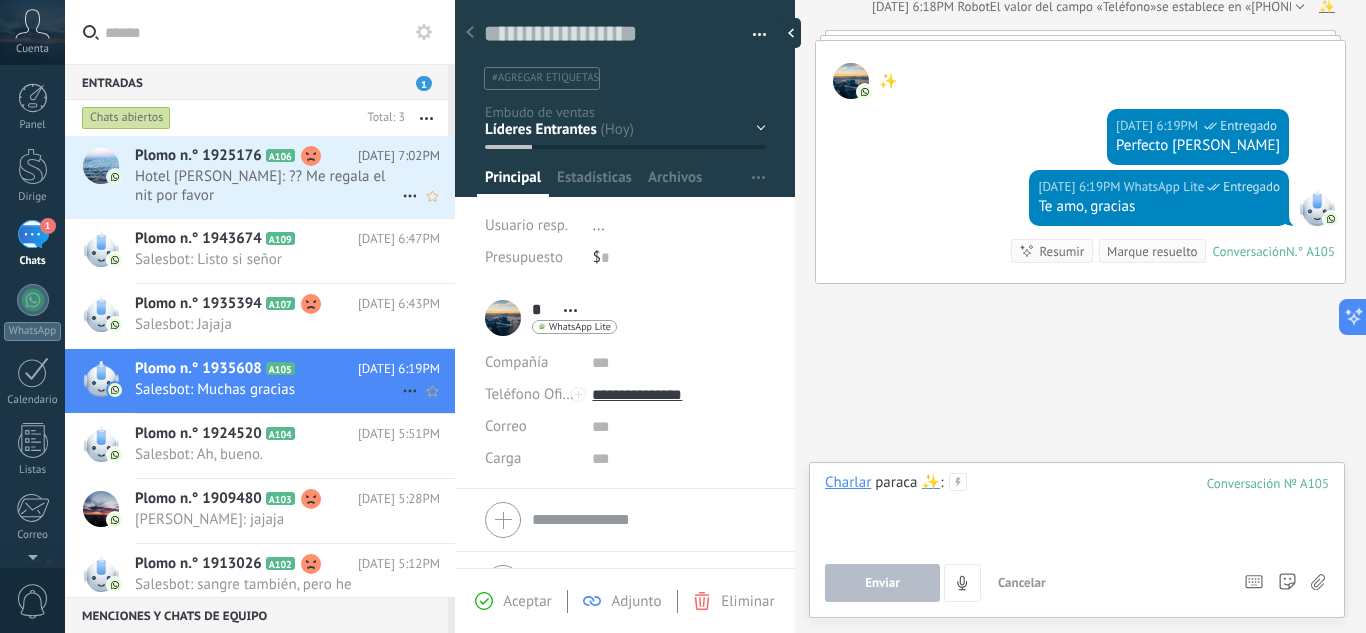 type 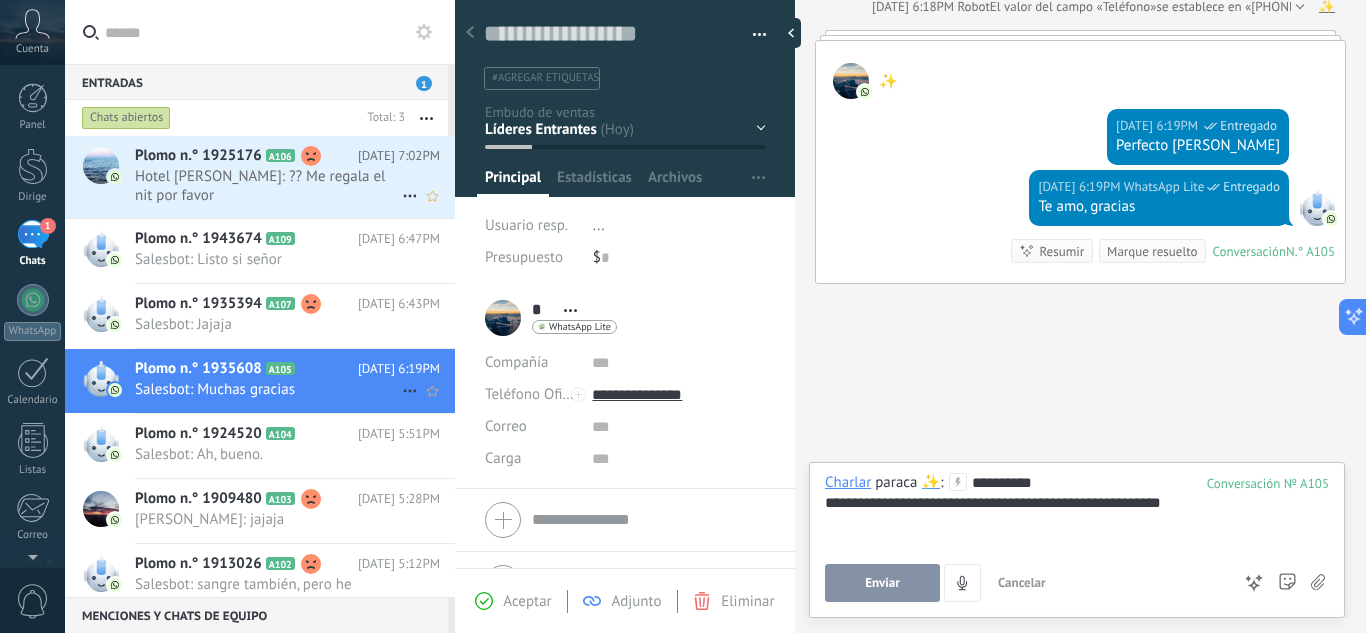 click on "Enviar" at bounding box center (882, 583) 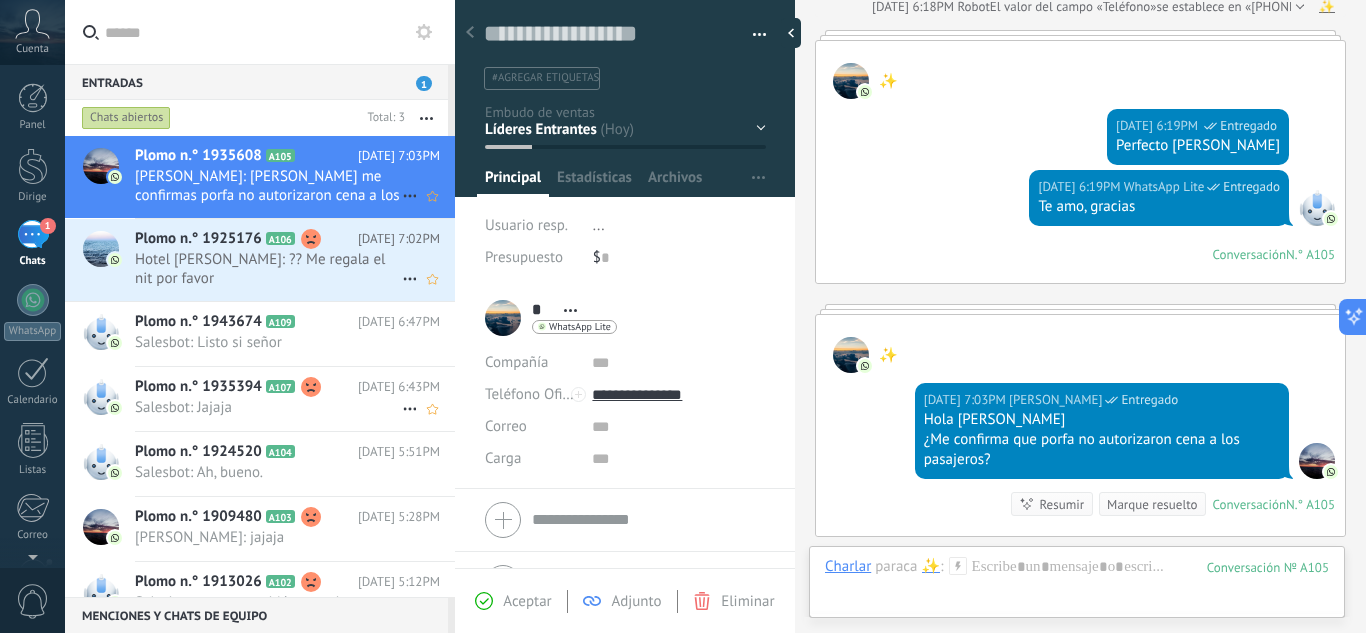 click on "Hotel [PERSON_NAME]: ?? Me regala el nit por favor" at bounding box center [260, 269] 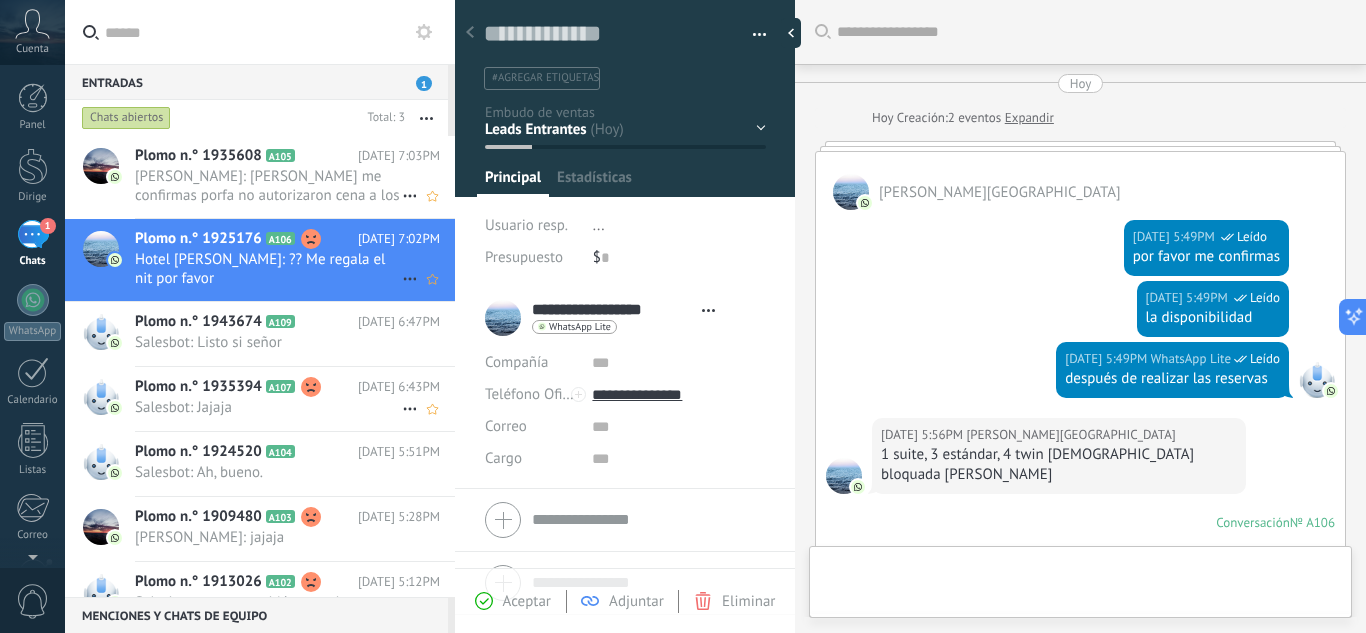 type on "**********" 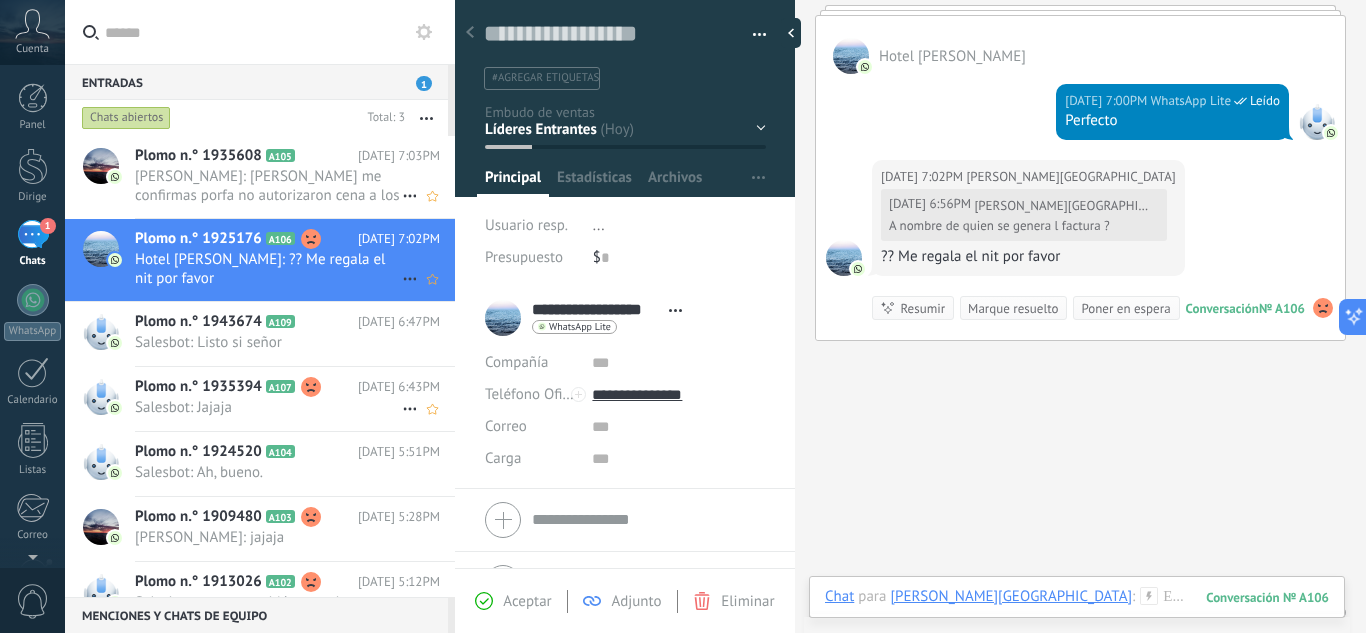 scroll, scrollTop: 1650, scrollLeft: 0, axis: vertical 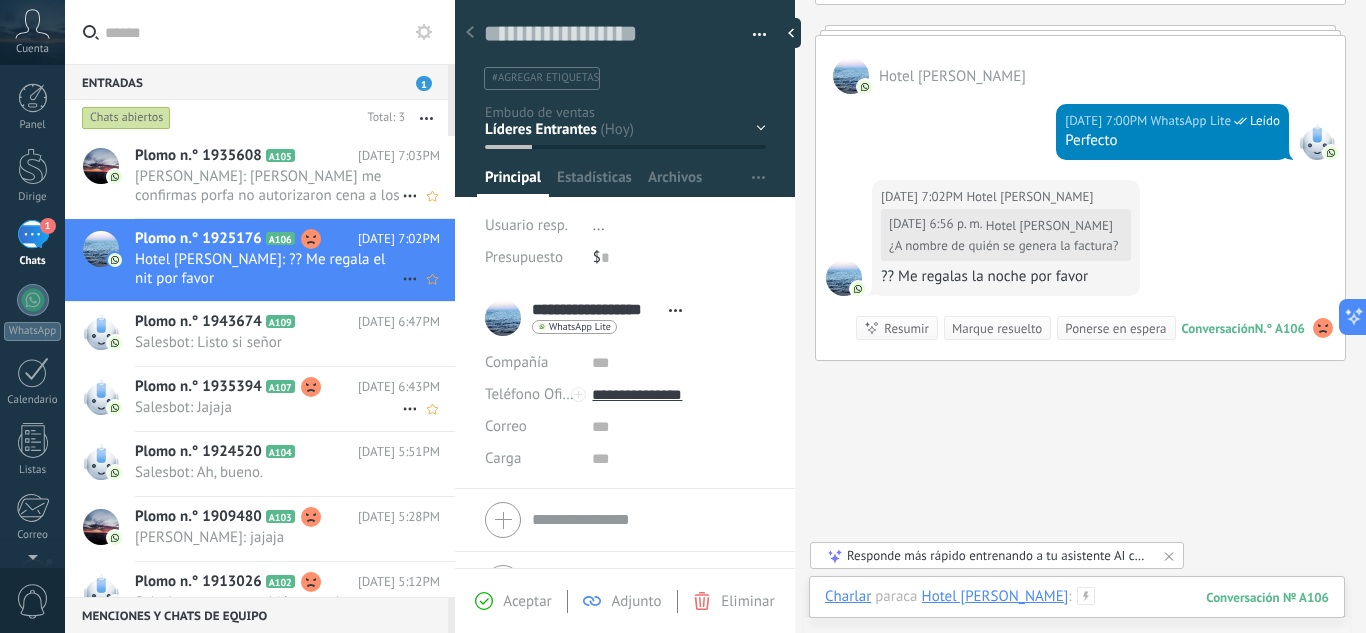 click at bounding box center [1077, 617] 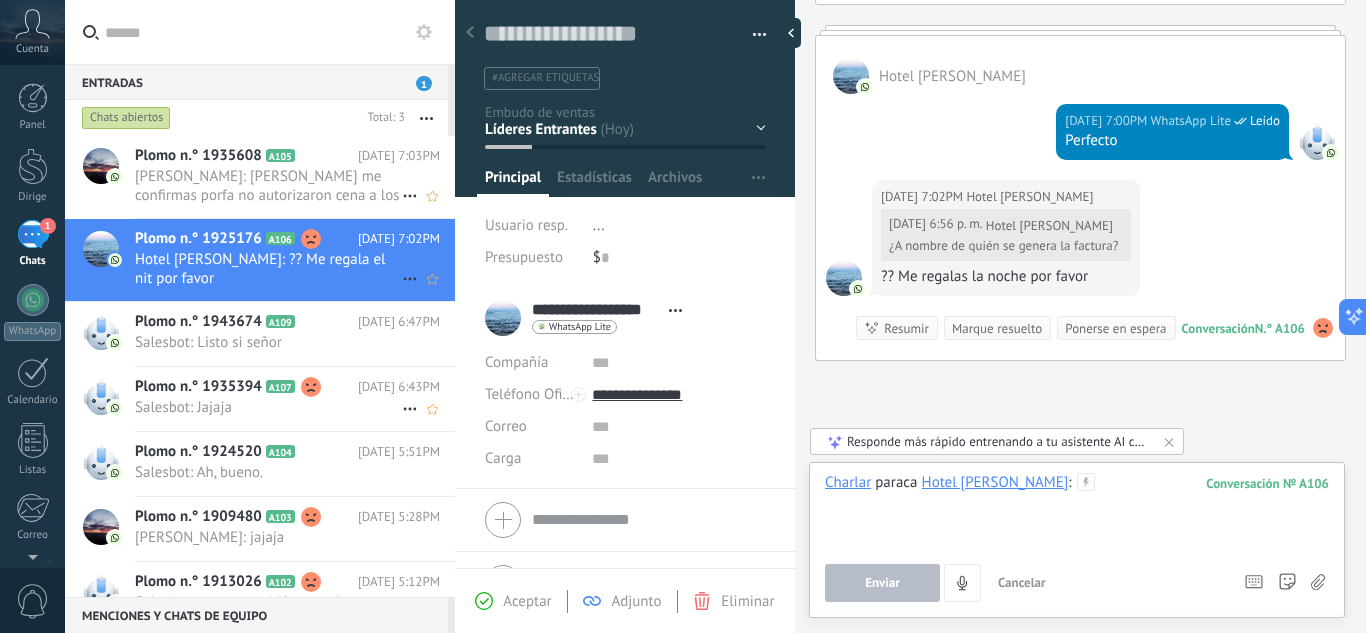 type 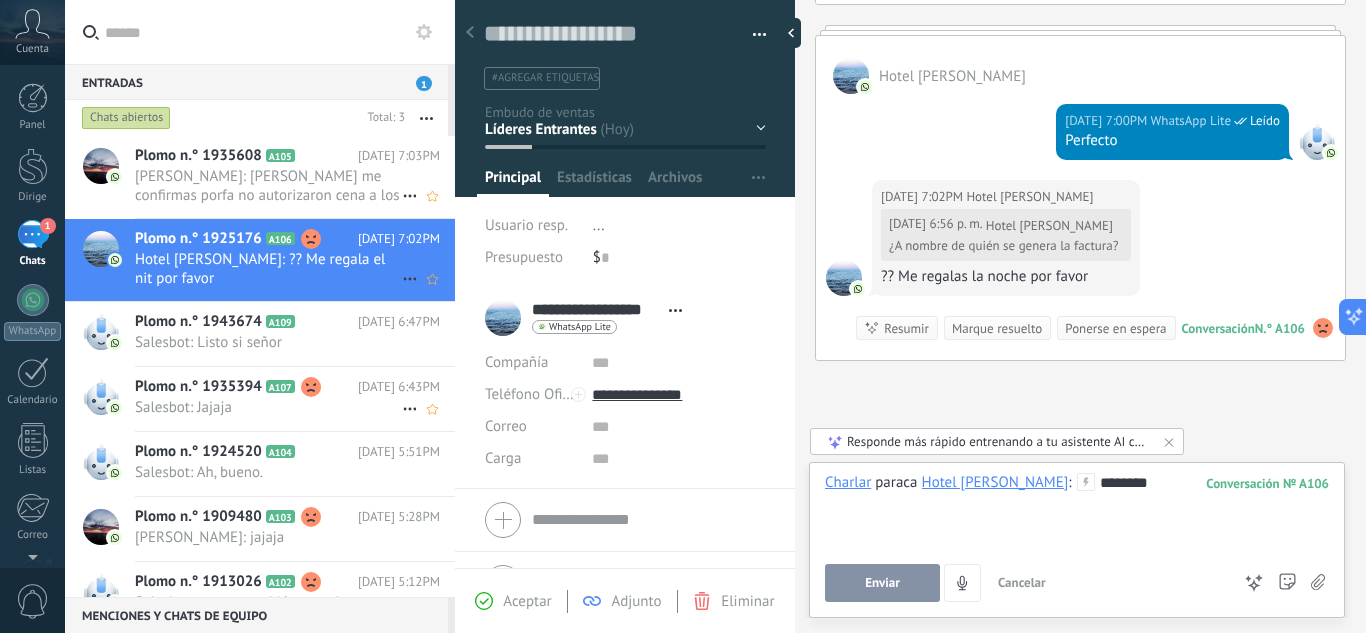 click on "Enviar" at bounding box center (882, 583) 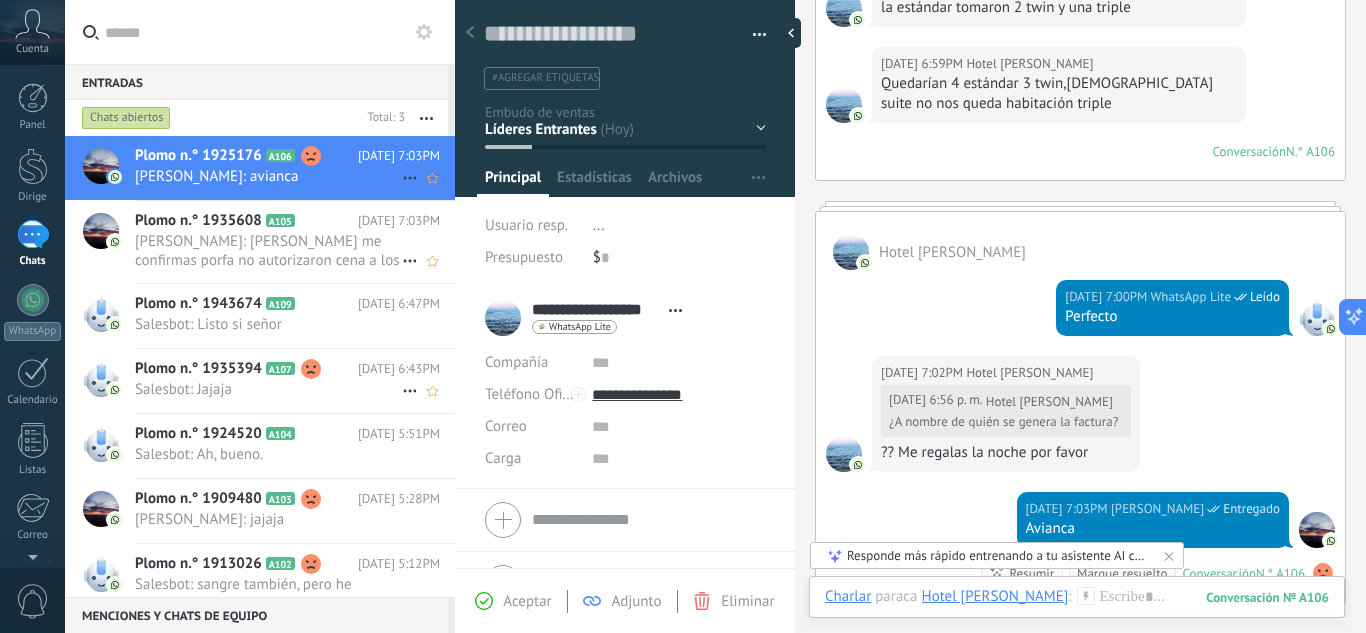scroll, scrollTop: 1463, scrollLeft: 0, axis: vertical 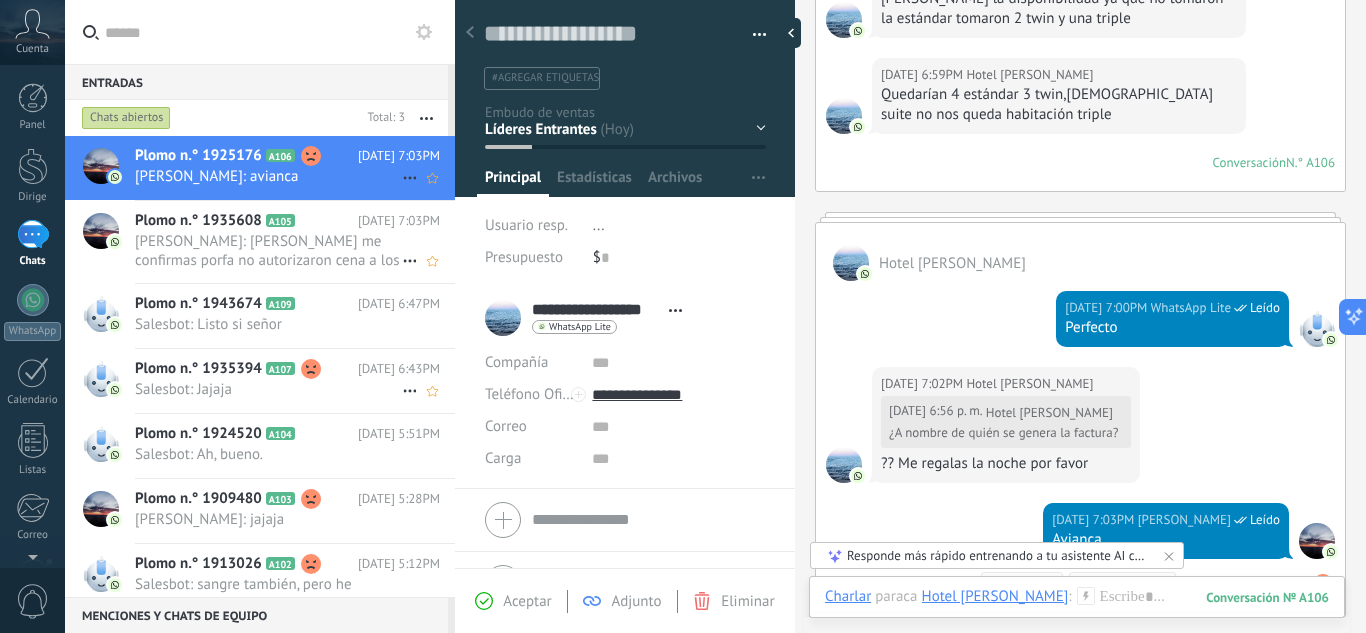 click on "Buscar Cargar más [DATE] [DATE] Creación:  2 eventos   Expandir Hotel [PERSON_NAME]  [DATE] 5:49PM WhatsApp Lite  Leído Por favor confirmame [DATE] 5:49PM WhatsApp Lite  Leído la disponibilidad [DATE] 5:49PM WhatsApp Lite  Leído después de realizar las reservas [DATE] 5:56PM [GEOGRAPHIC_DATA][PERSON_NAME]  1 suite, 3 estándar, 4 twin [DEMOGRAPHIC_DATA] bloquada [PERSON_NAME] Conversación  N.° A106 Conversación № A106 [DATE] 5:56PM Robot  El valor del campo «Teléfono»  se establece en «[PHONE_NUMBER]» [GEOGRAPHIC_DATA][PERSON_NAME] [PERSON_NAME]  Más 5 de 5 [DATE] 6:43PM WhatsApp Lite  Leído Los túrneme [DATE] 6:43PM WhatsApp Lite  Leído Tienen [DATE] 6:43PM WhatsApp Lite  Leído No los van a enviar [DATE] 6:43PM WhatsApp Lite  Leído [DATE] 6:21PM WhatsApp Lite  Ellos deben entregar los vales … [DATE] 6:44 p. m. WhatsApp Lite  Leído Pide los vales por fa y me dices si tienen alimentación [DATE] 6:56 p. m. [GEOGRAPHIC_DATA][PERSON_NAME] [DATE] 6:56 p. m. Hotel [PERSON_NAME]  [PERSON_NAME] por lo que veo solo les incluye el desayuno [DATE] 6:56 p. m. [DATE] 6:58PM" at bounding box center (1080, -249) 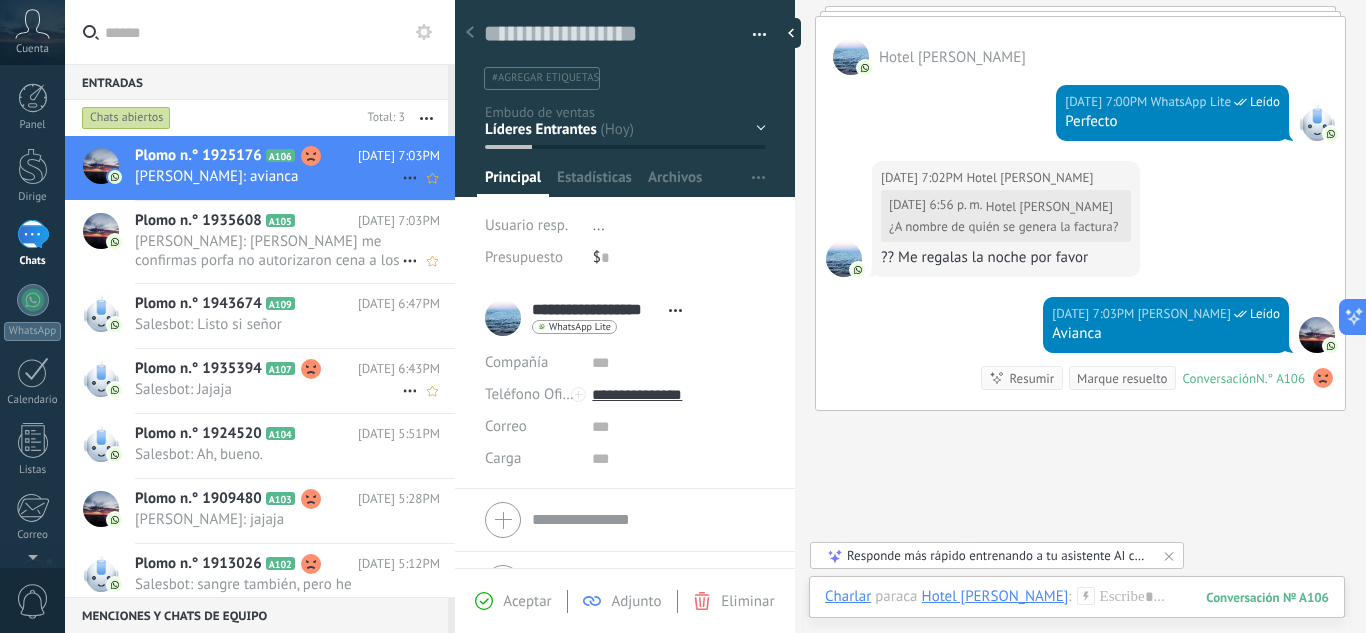 scroll, scrollTop: 1672, scrollLeft: 0, axis: vertical 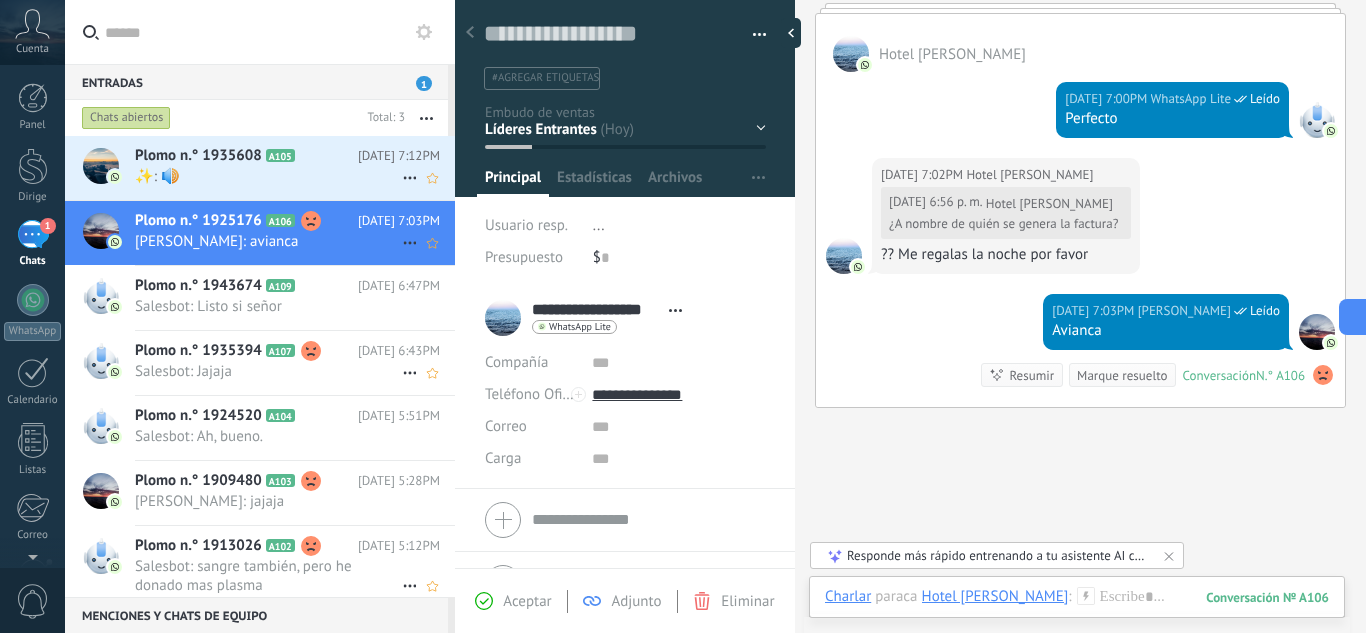 click on "✨: 🔊" at bounding box center [157, 176] 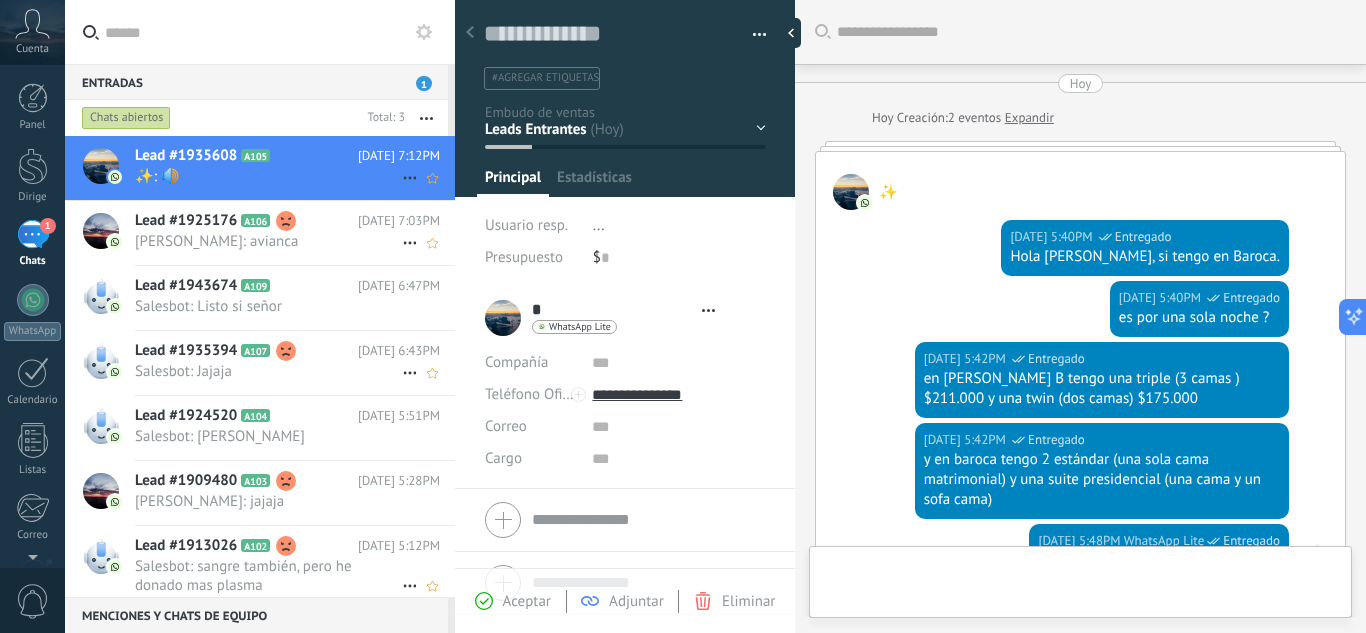 type on "**********" 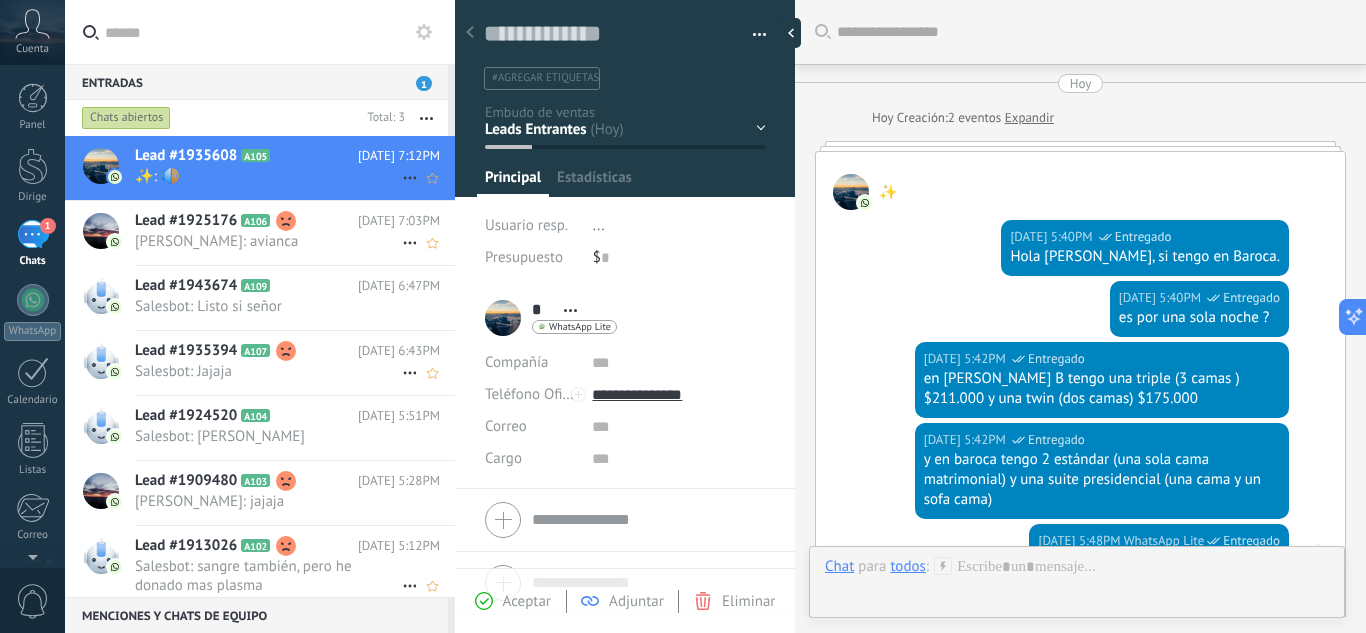 scroll, scrollTop: 30, scrollLeft: 0, axis: vertical 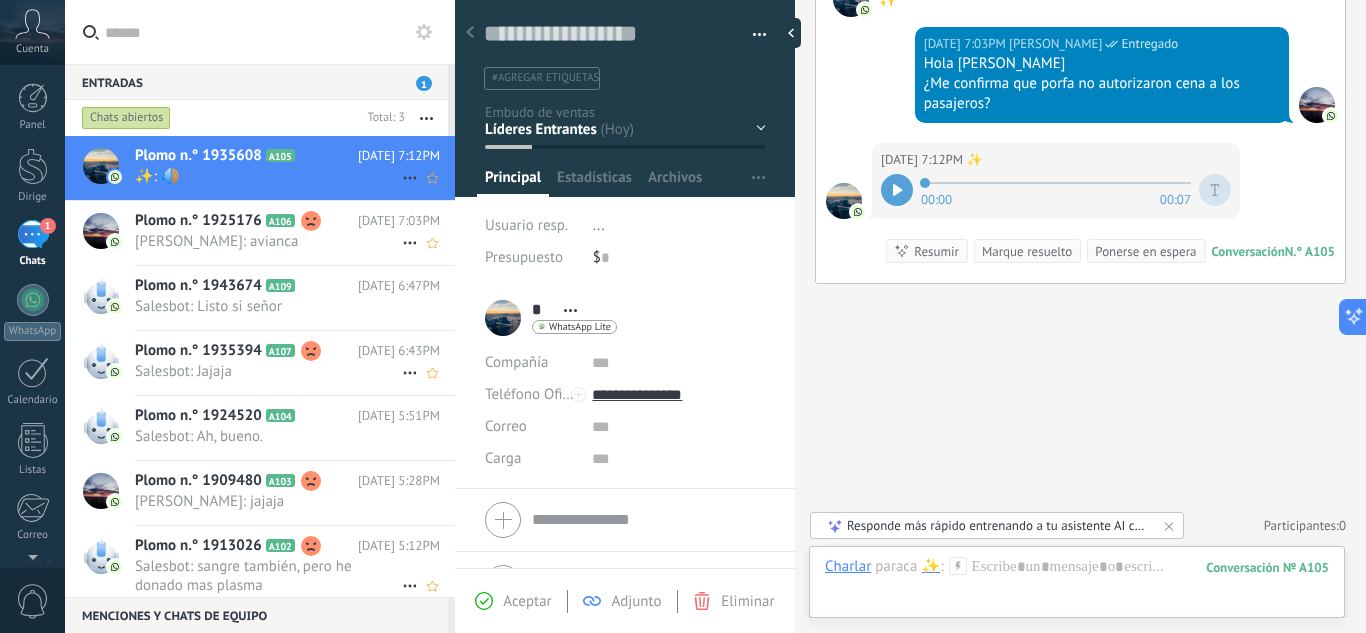 click at bounding box center [897, 190] 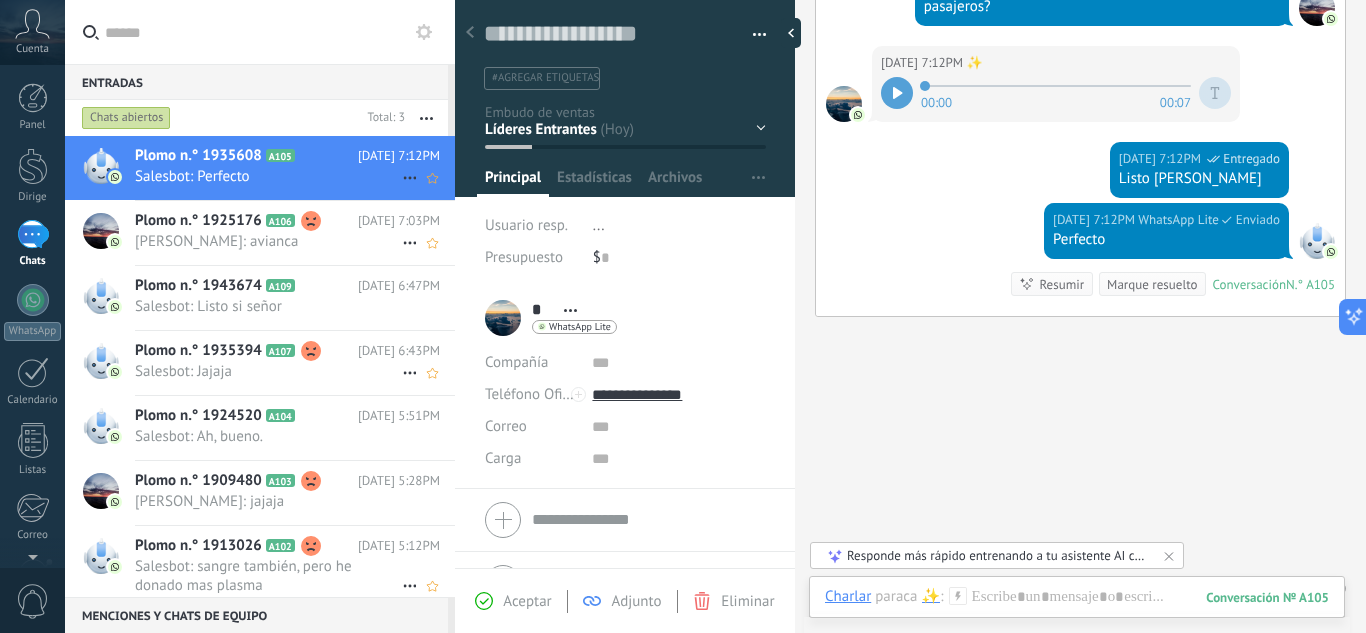 scroll, scrollTop: 1406, scrollLeft: 0, axis: vertical 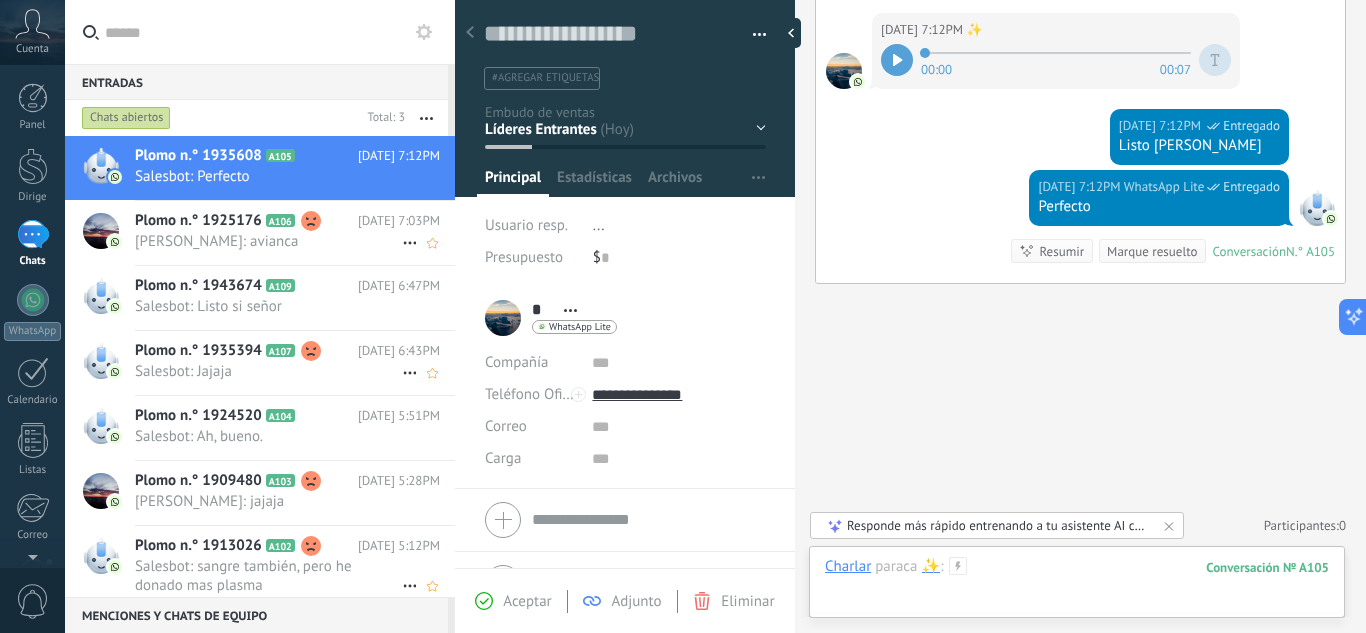 click at bounding box center [1077, 587] 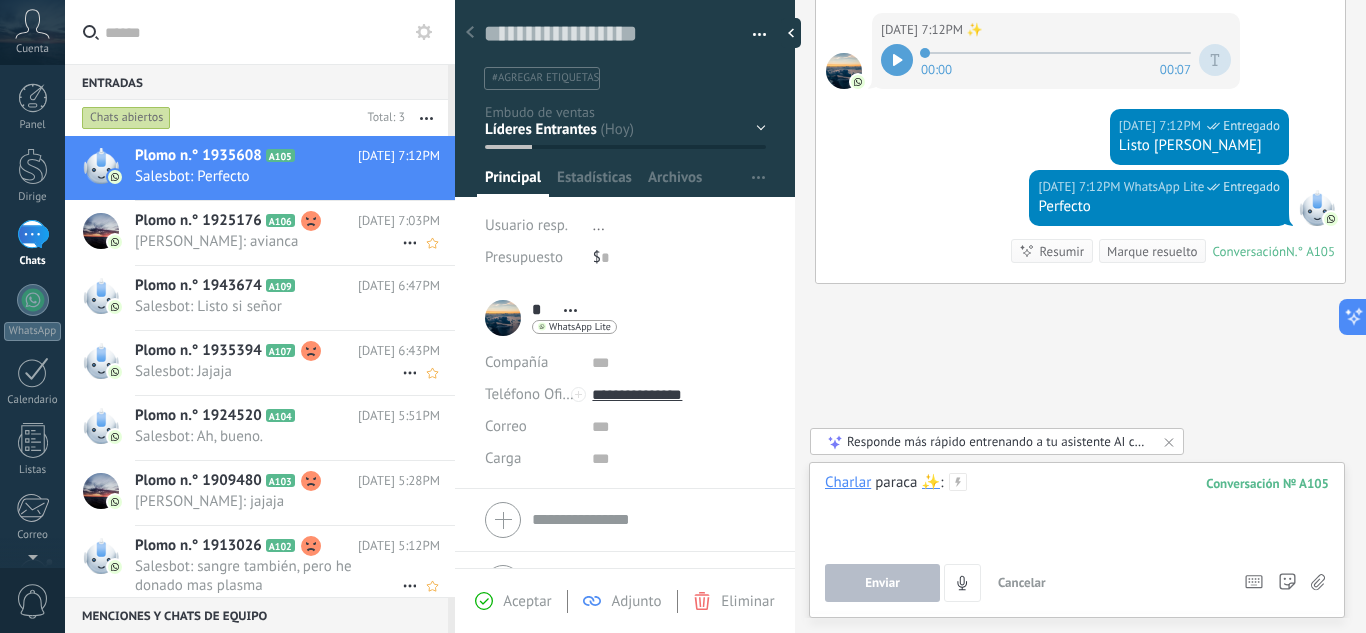 type 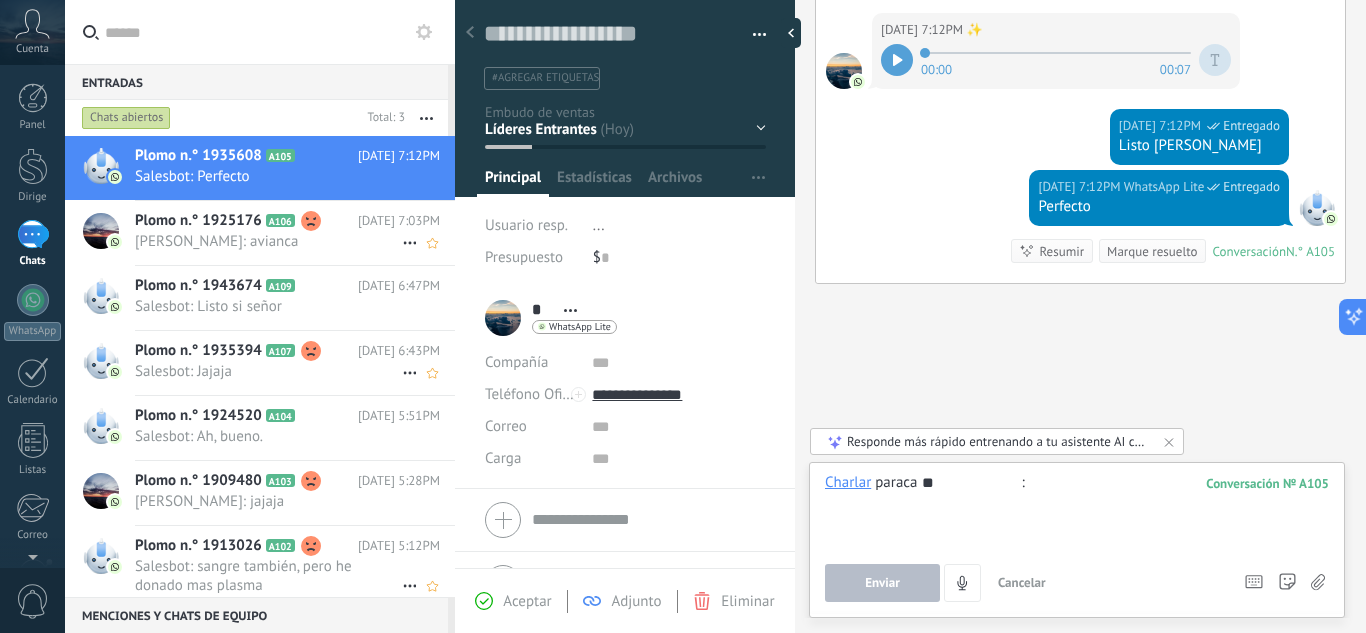 type on "*" 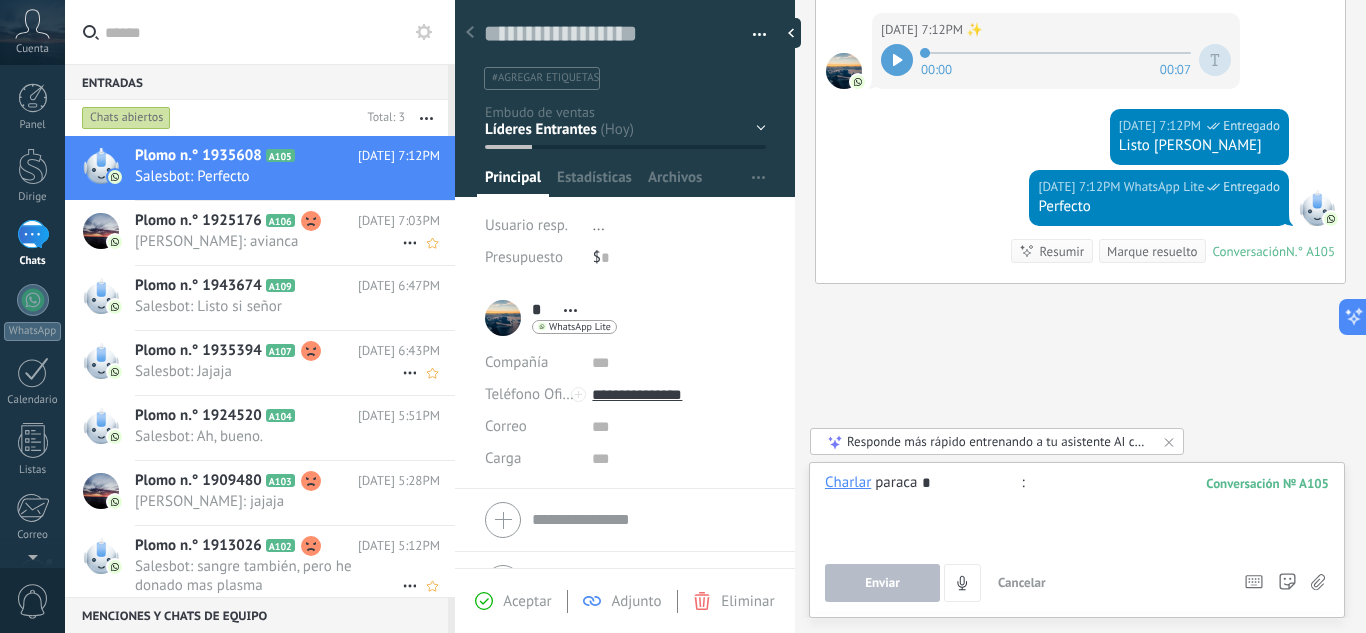 type 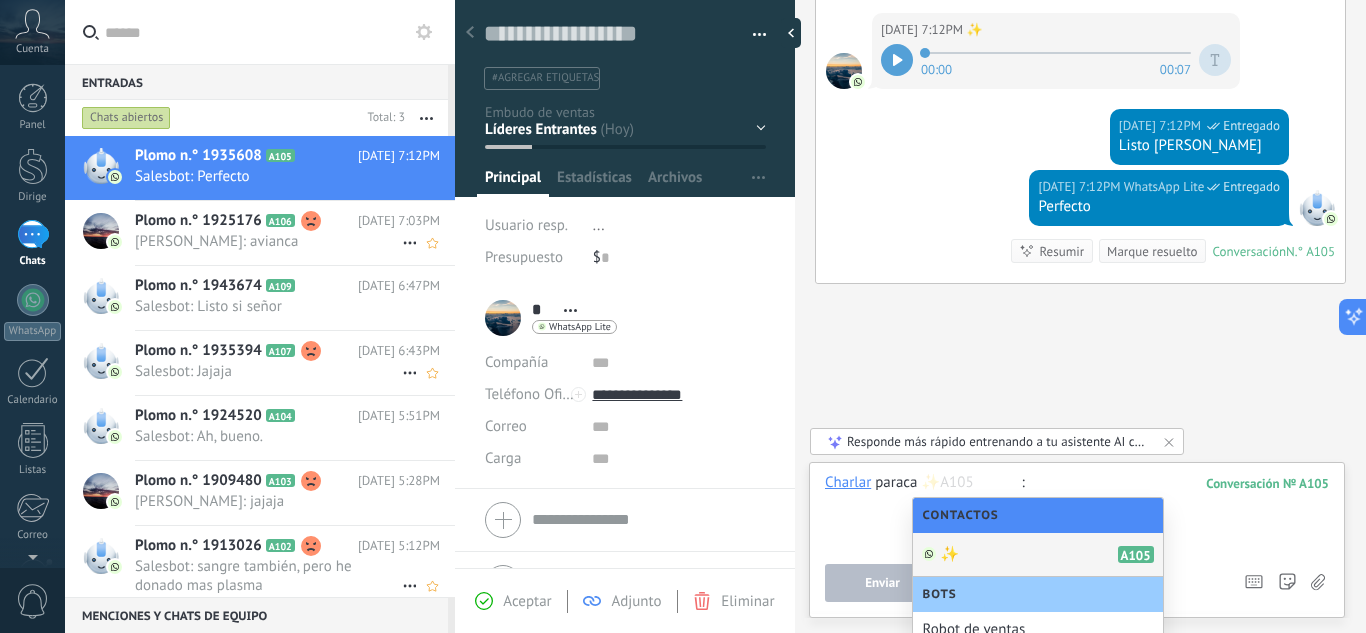click on "Contactos" at bounding box center [1038, 515] 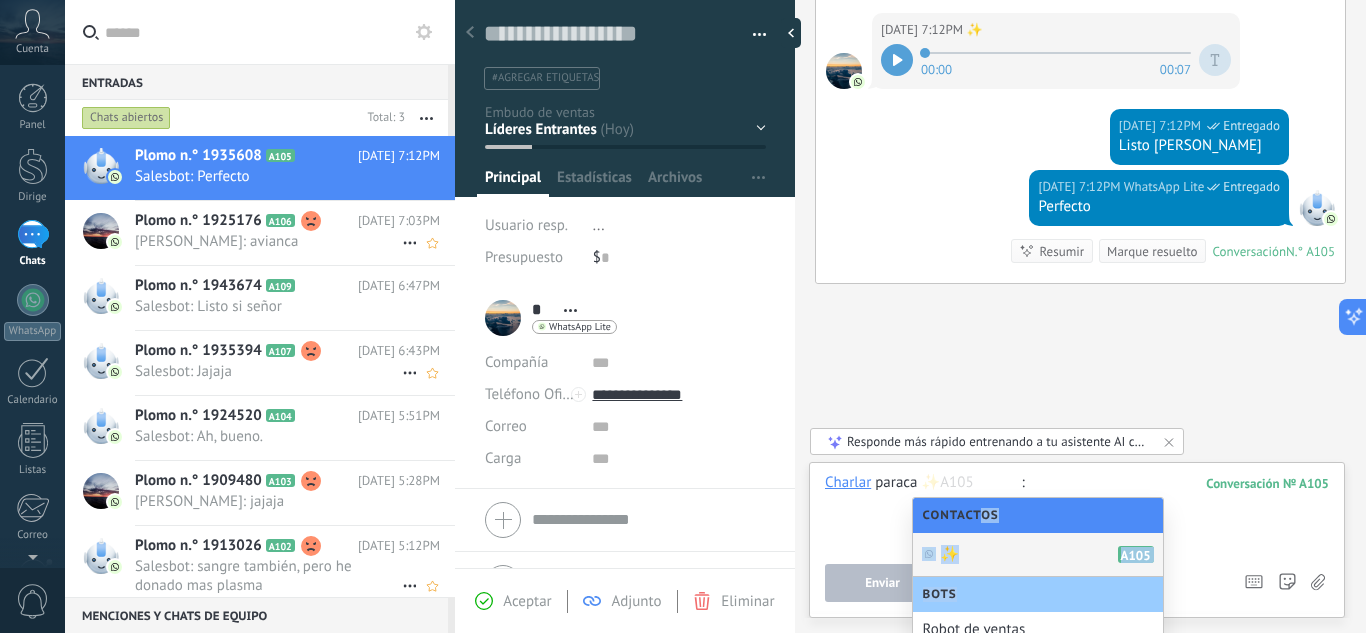 drag, startPoint x: 980, startPoint y: 524, endPoint x: 975, endPoint y: 588, distance: 64.195015 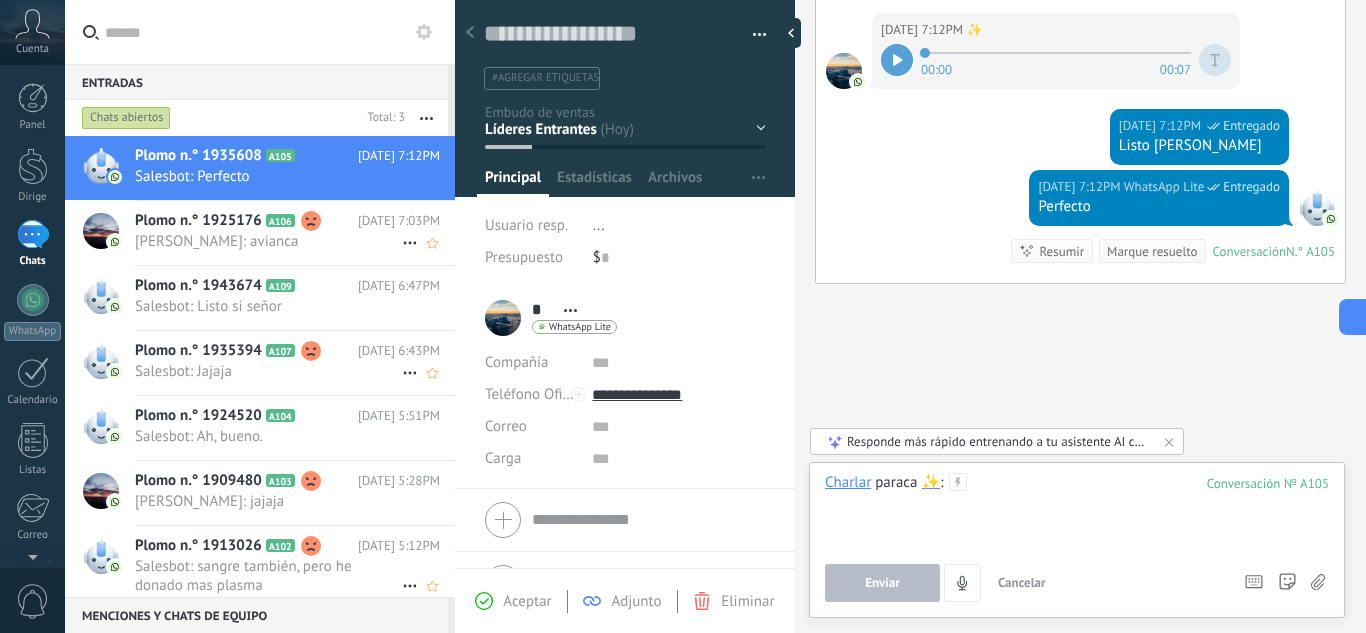 click at bounding box center (1077, 511) 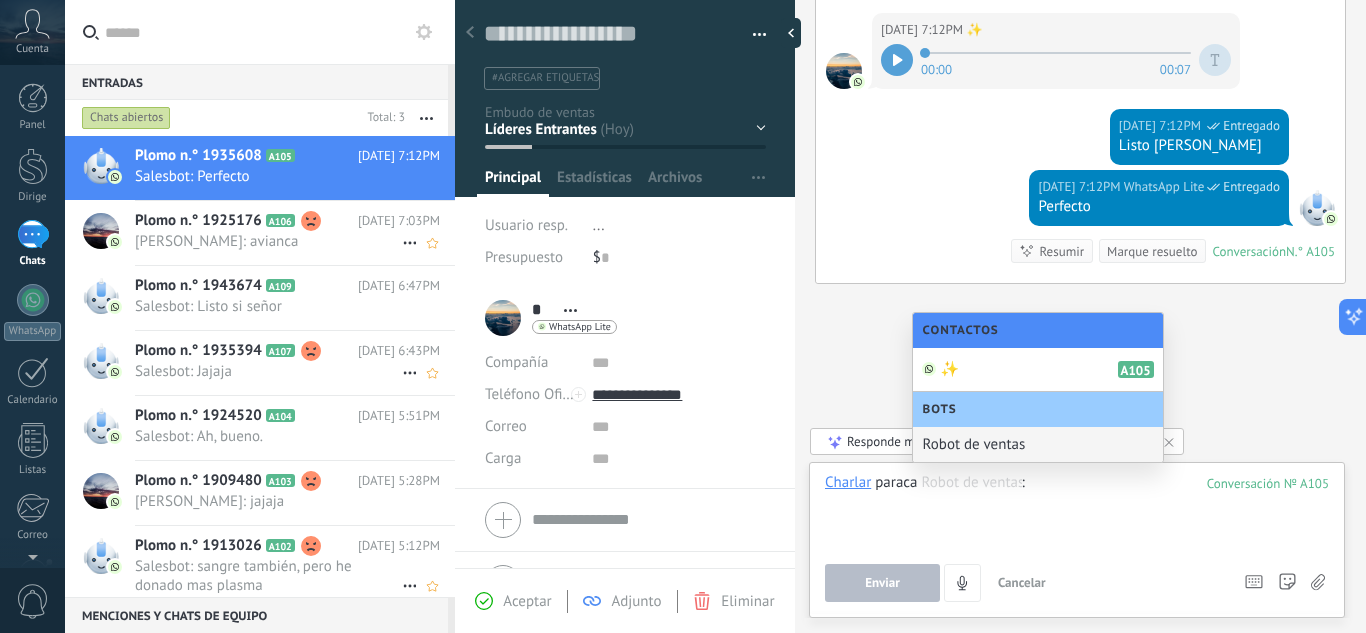 click on "Robot de ventas" at bounding box center (974, 444) 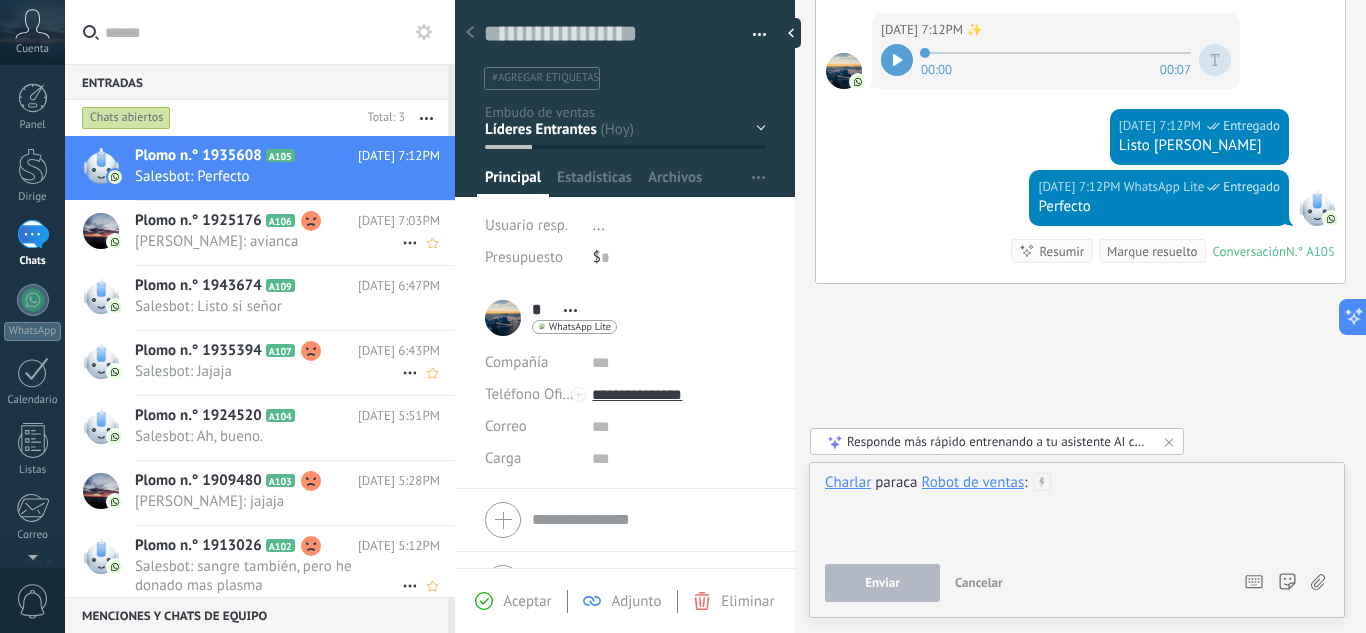 click at bounding box center (1077, 511) 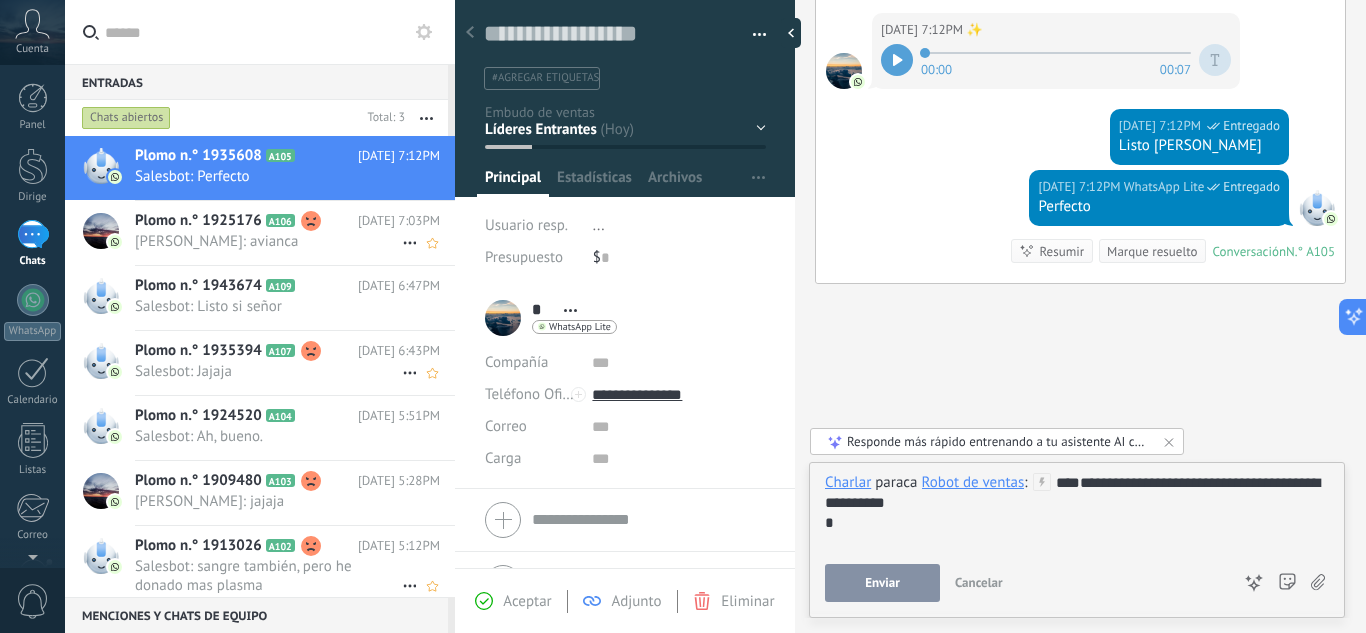 click on "Enviar" at bounding box center (882, 583) 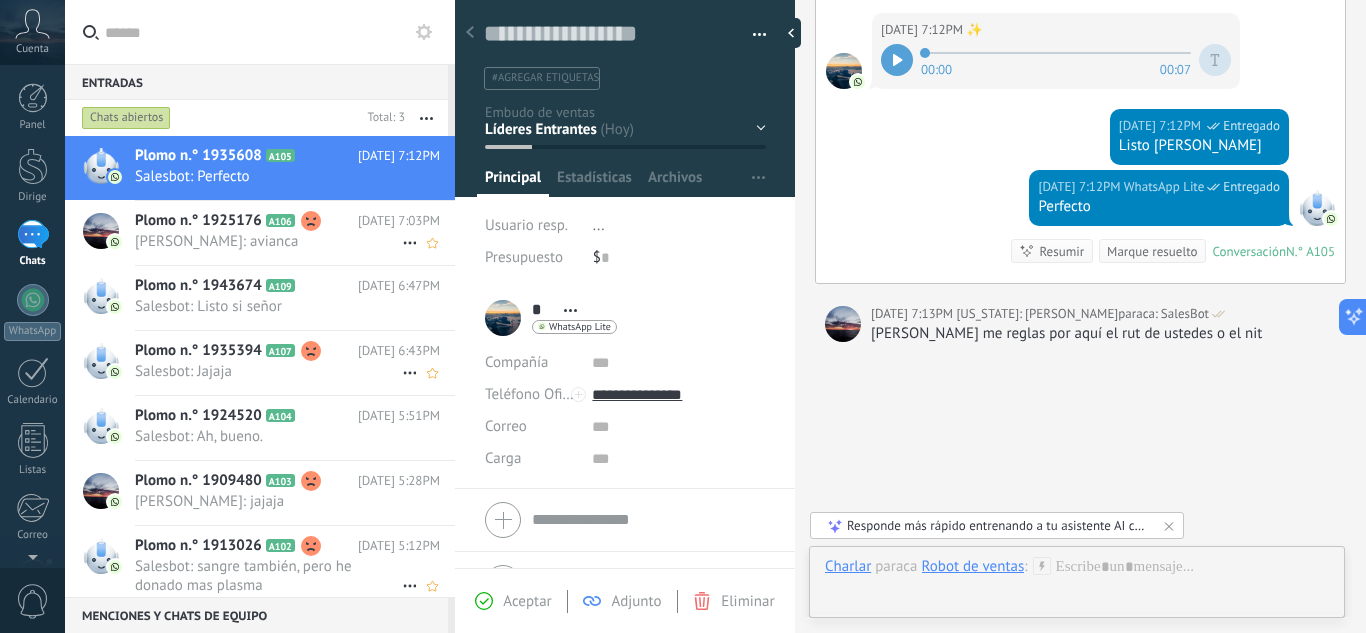click on "Salesbot: Jajaja" at bounding box center (183, 371) 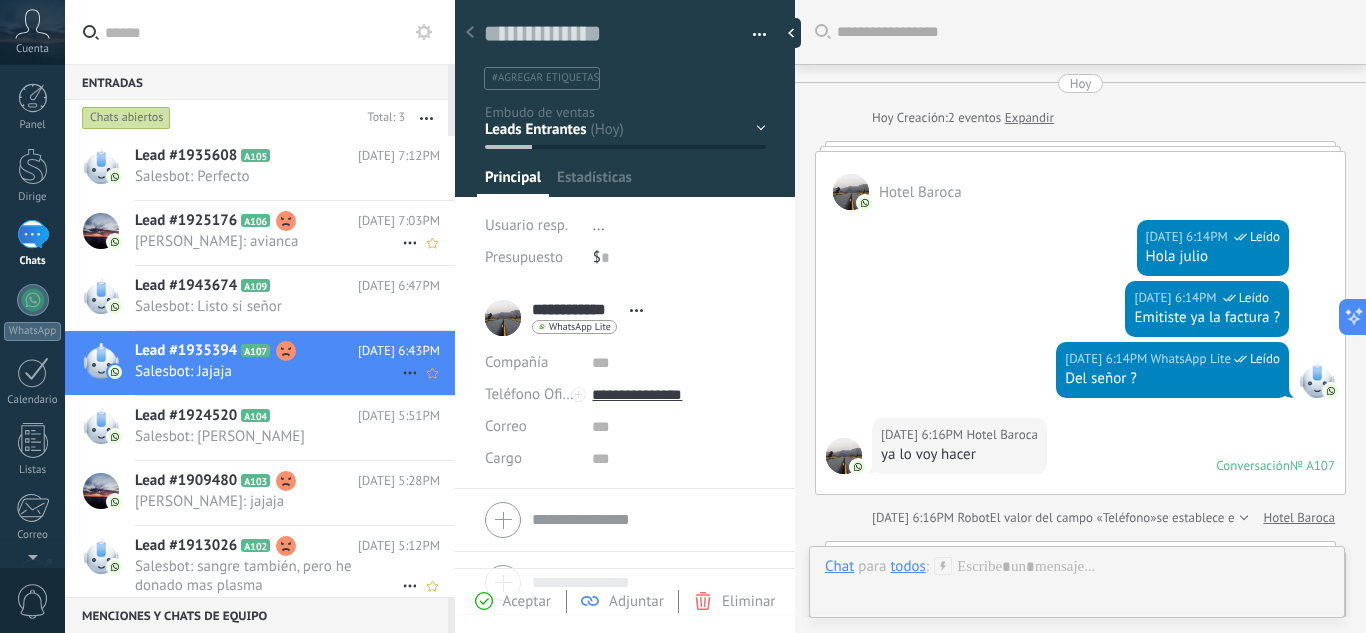 scroll, scrollTop: 1178, scrollLeft: 0, axis: vertical 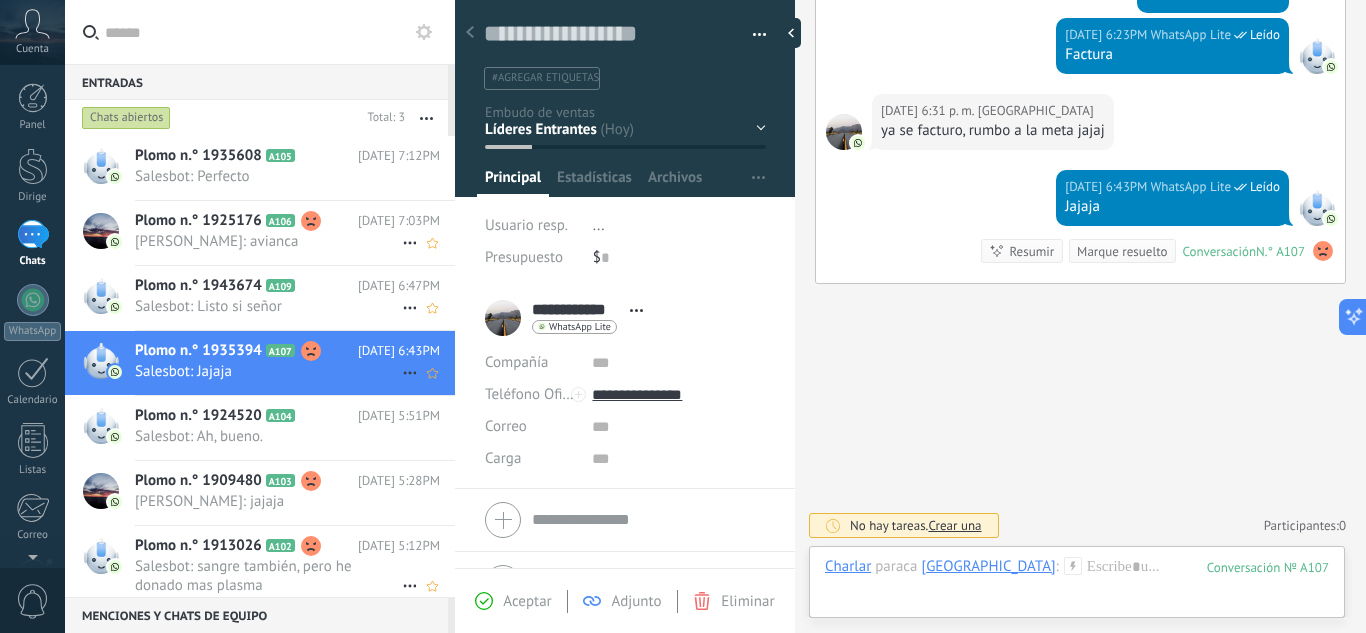 click on "Plomo n.° 1943674" at bounding box center [198, 285] 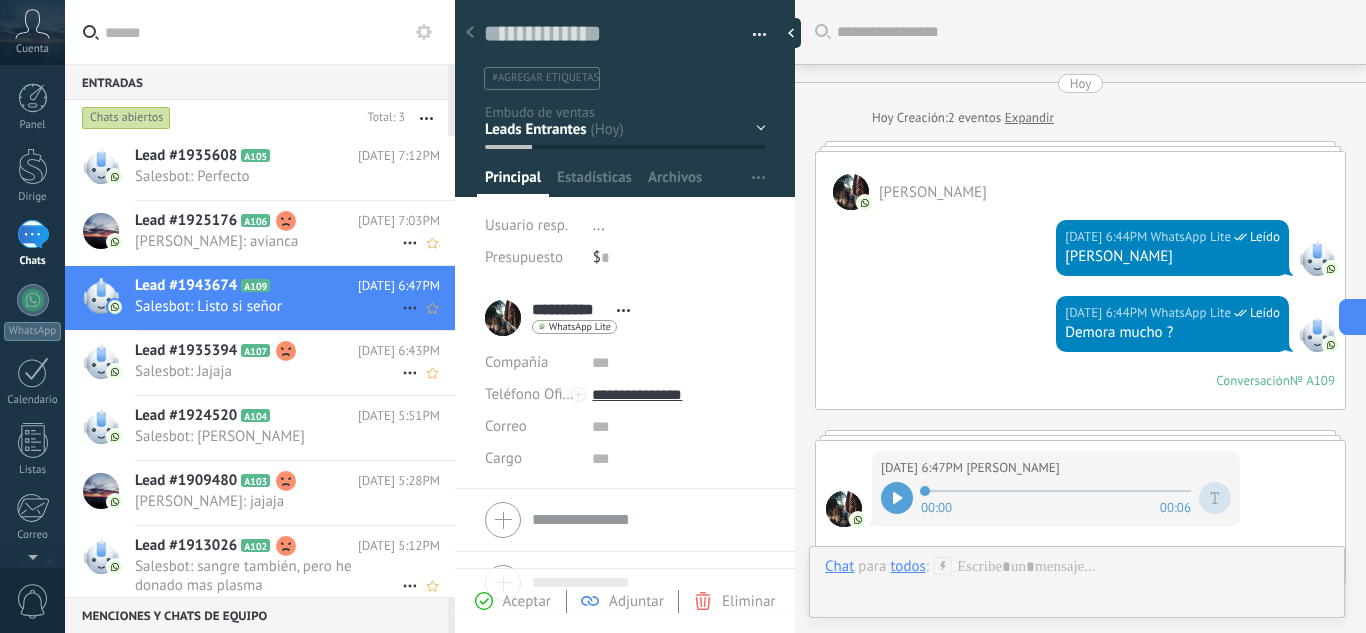 scroll, scrollTop: 30, scrollLeft: 0, axis: vertical 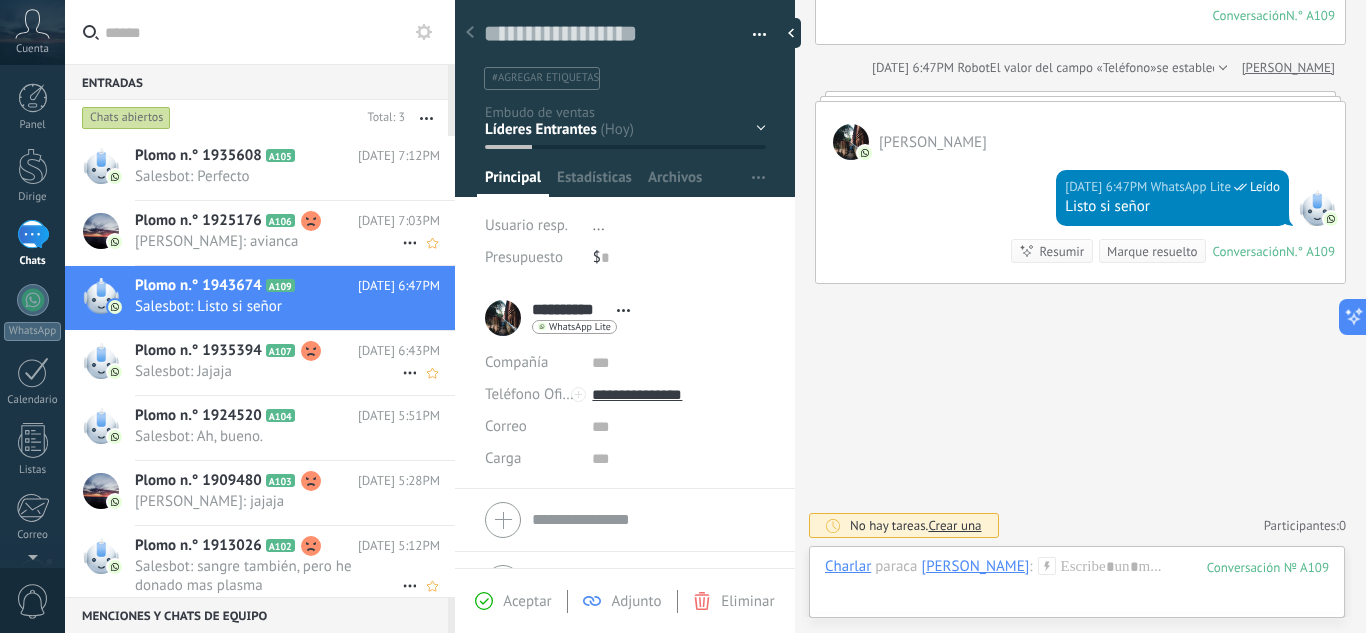 click on "Plomo n.° 1925176" at bounding box center (198, 220) 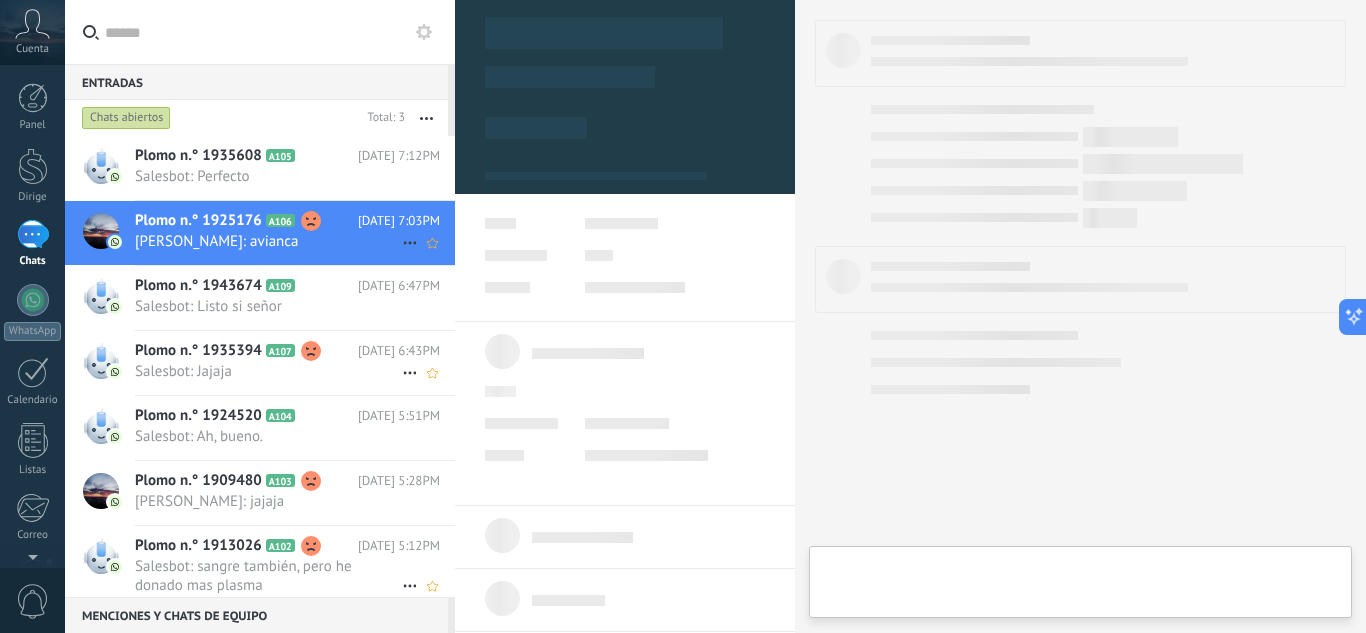type on "**********" 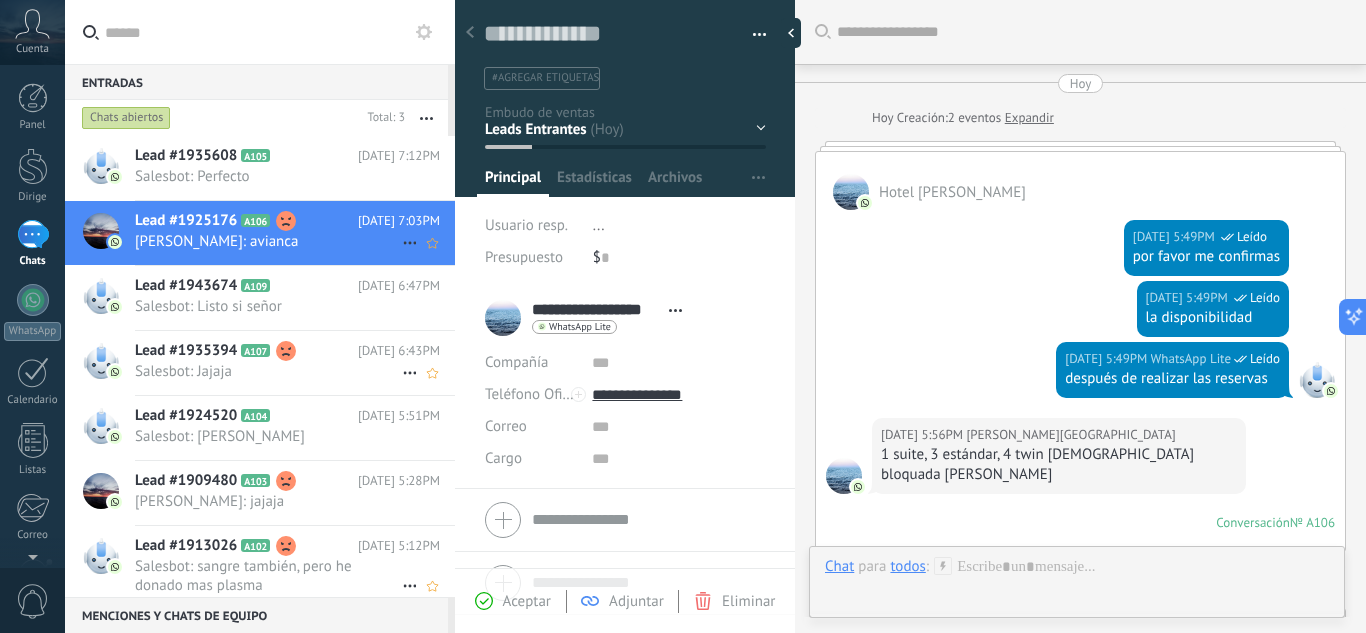 scroll, scrollTop: 30, scrollLeft: 0, axis: vertical 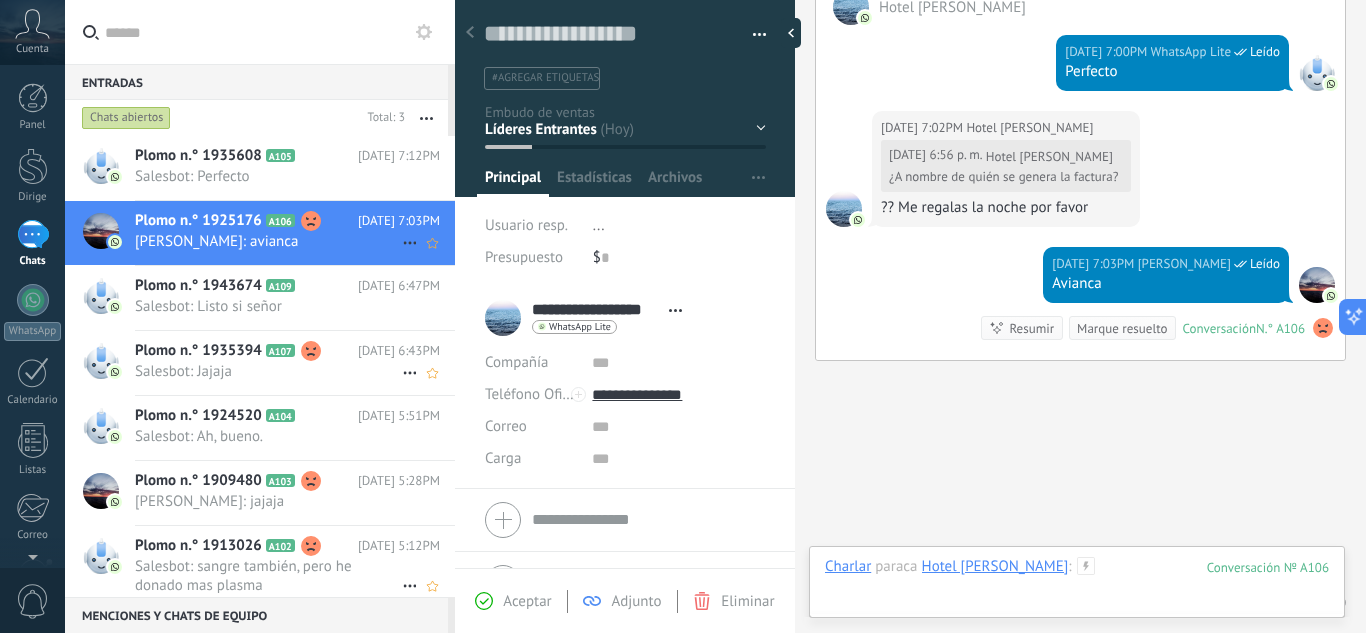 click at bounding box center (1077, 587) 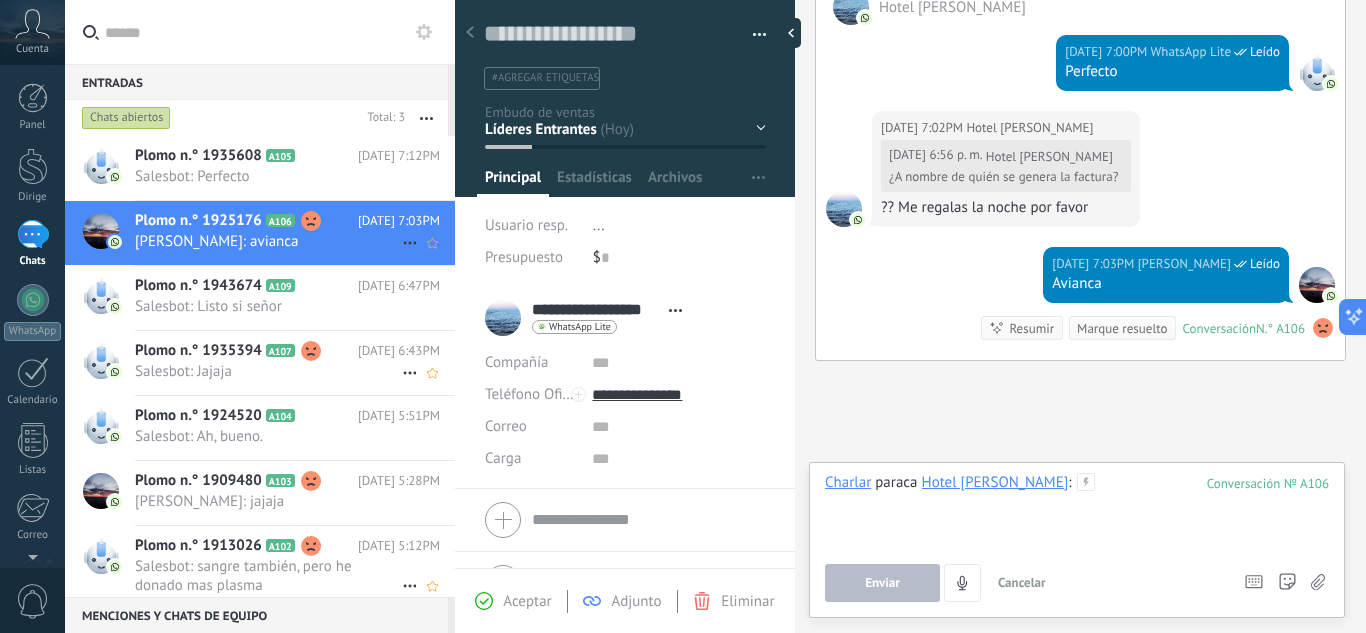 type 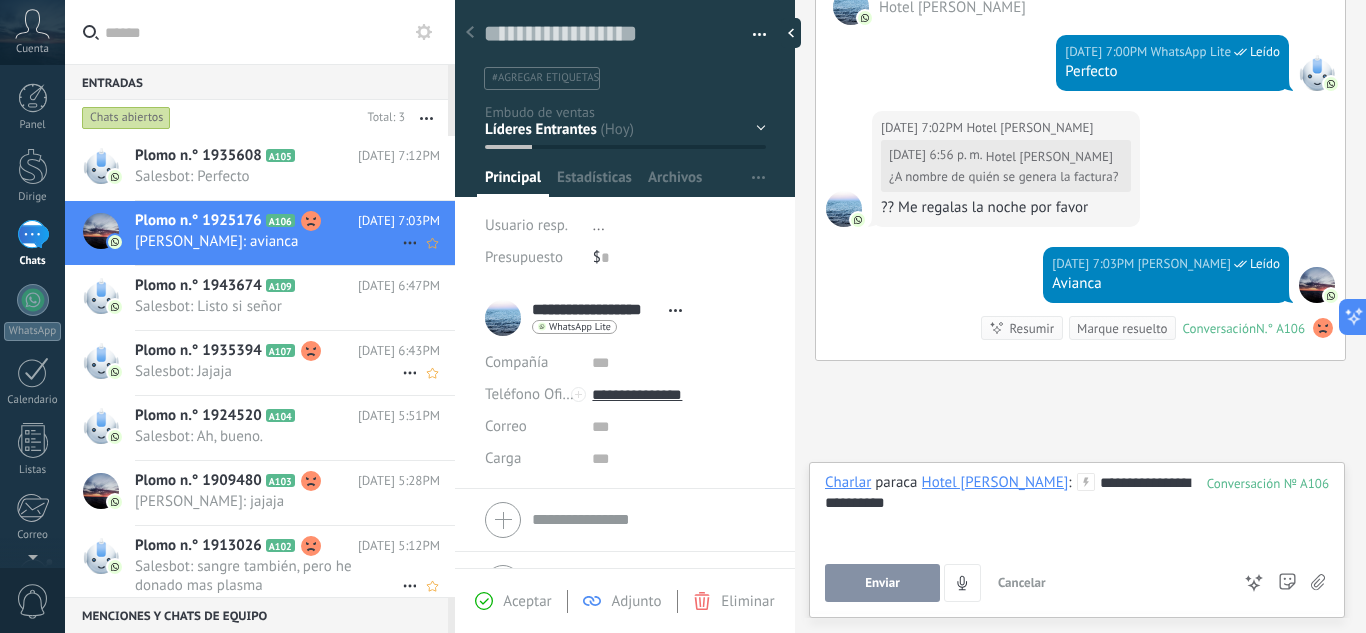 click on "**********" at bounding box center (1077, 537) 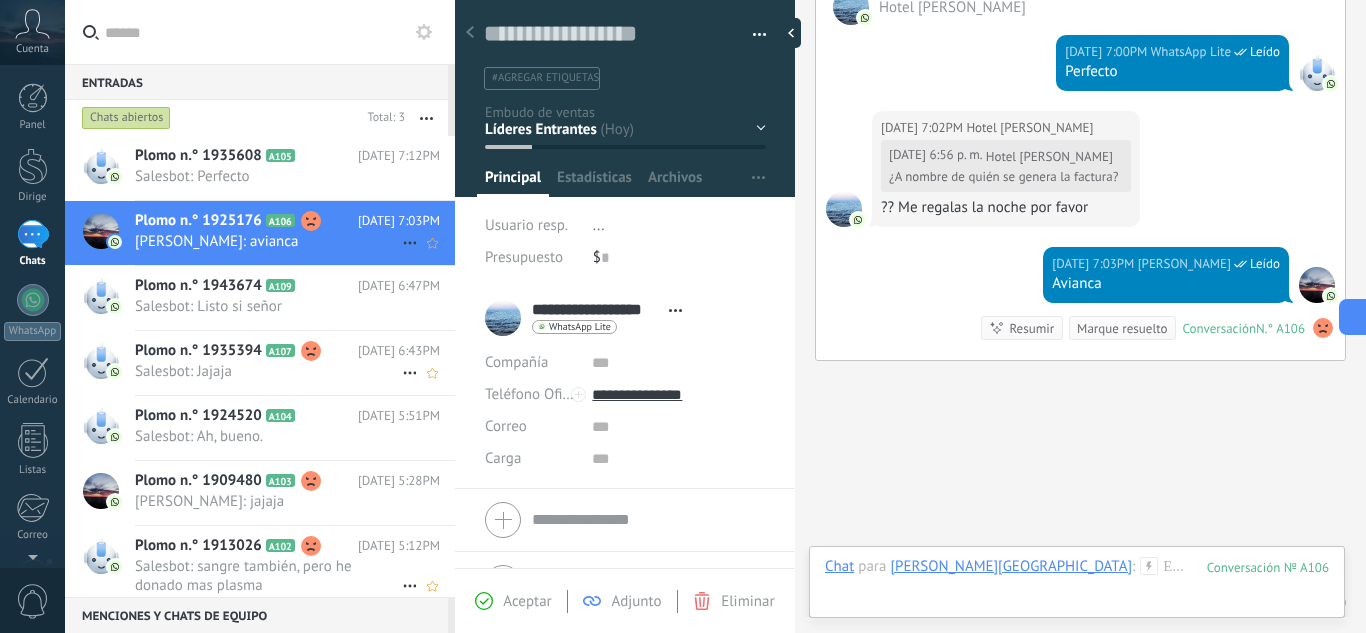 scroll, scrollTop: 1780, scrollLeft: 0, axis: vertical 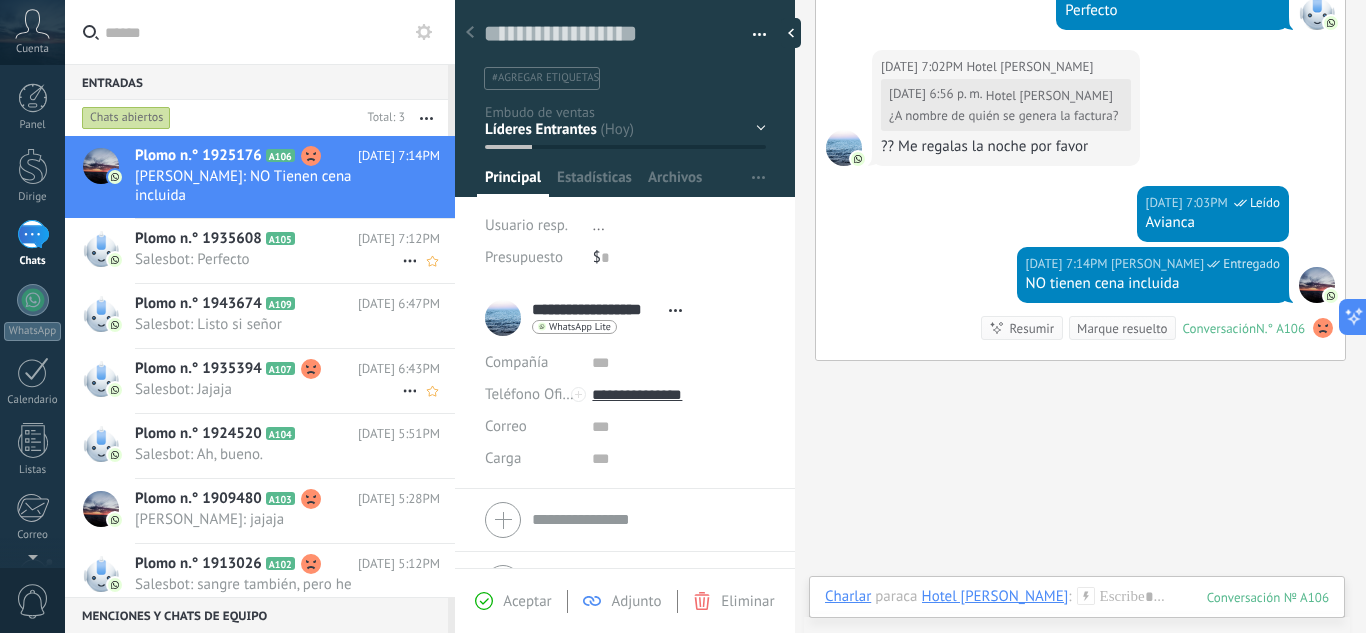 click on "Plomo n.° 1935608" at bounding box center (198, 238) 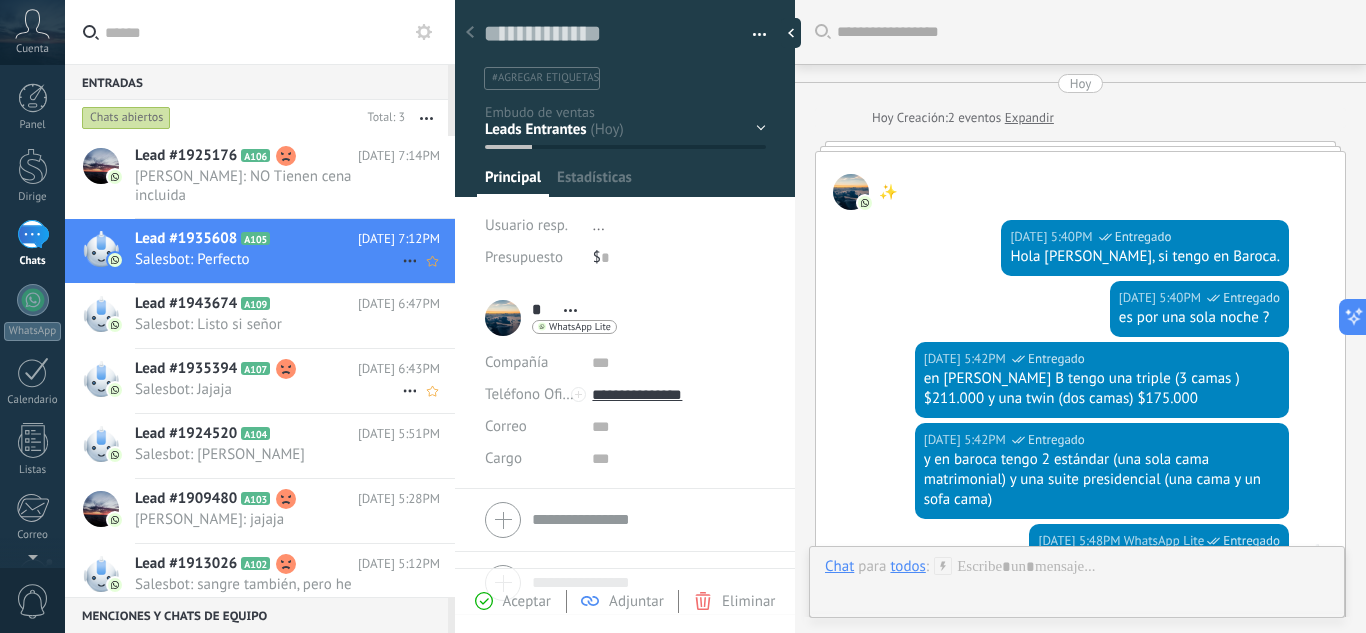 scroll, scrollTop: 30, scrollLeft: 0, axis: vertical 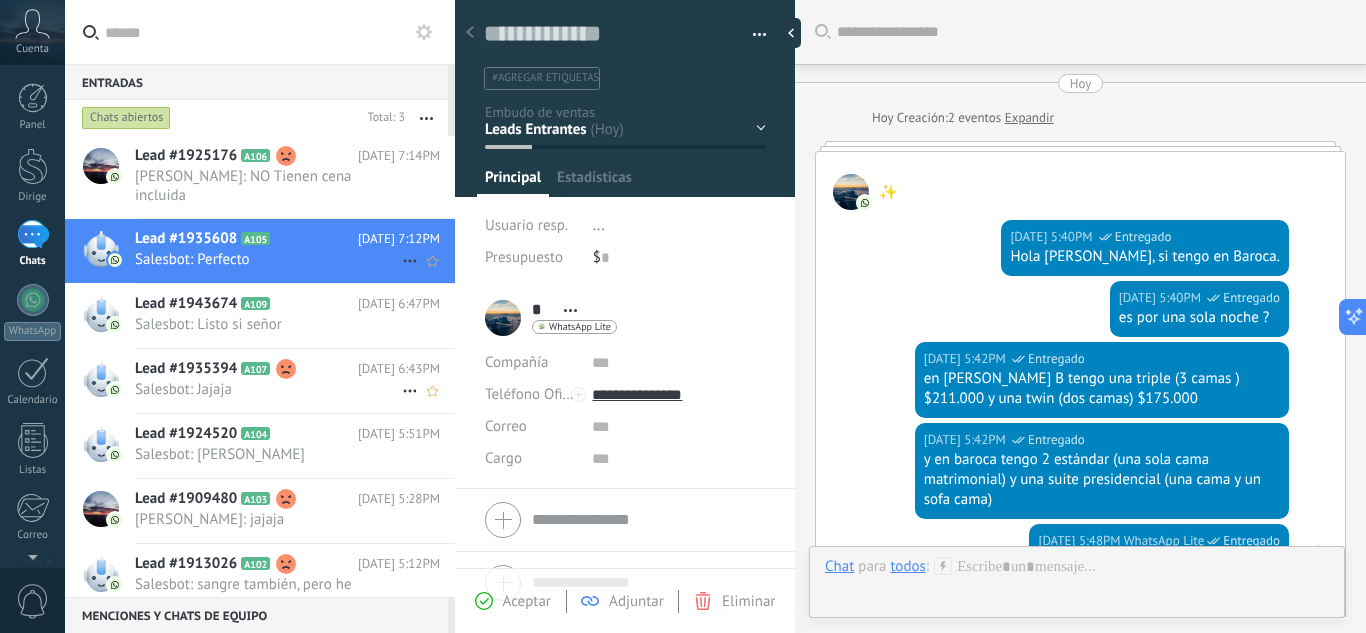 click on "Salesbot: Listo si señor" at bounding box center (268, 324) 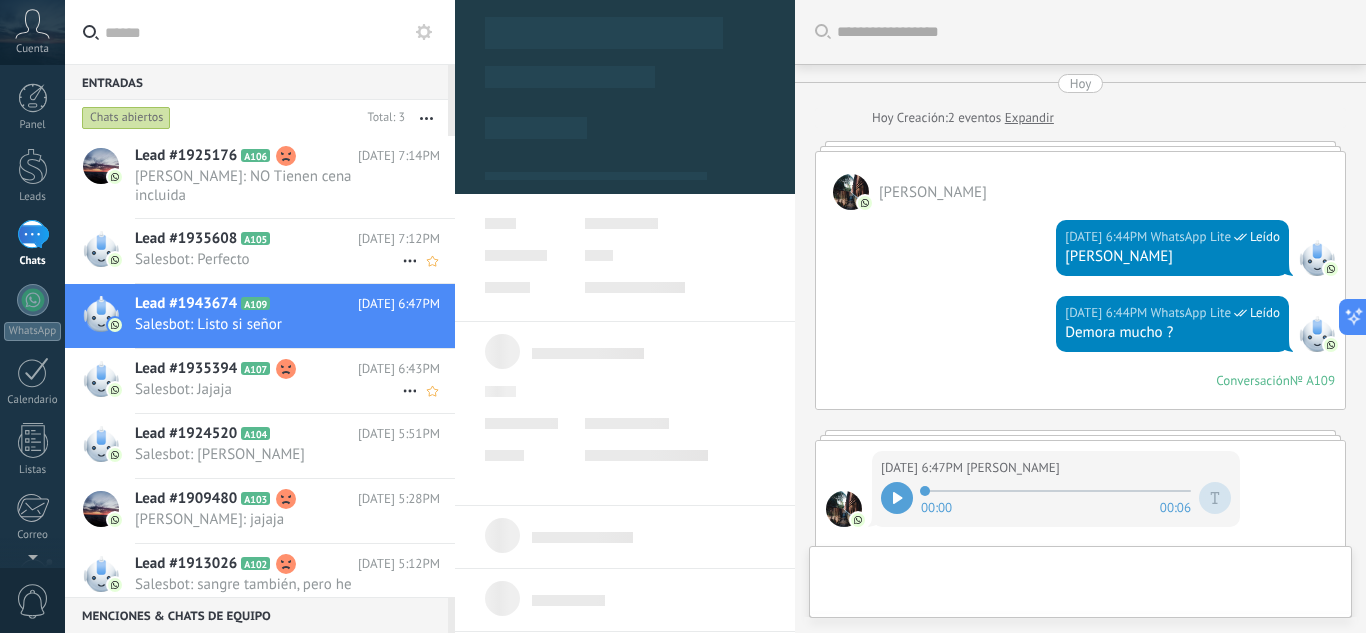 scroll, scrollTop: 30, scrollLeft: 0, axis: vertical 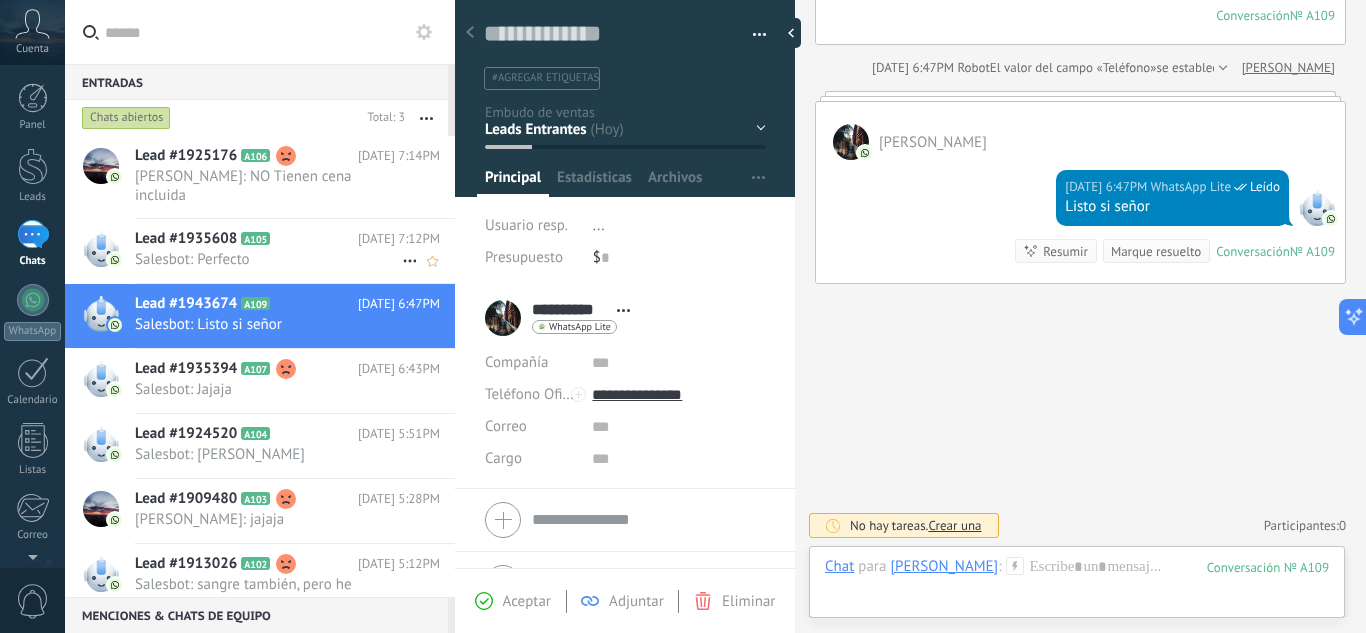 click on "Lead #1935394" at bounding box center [186, 369] 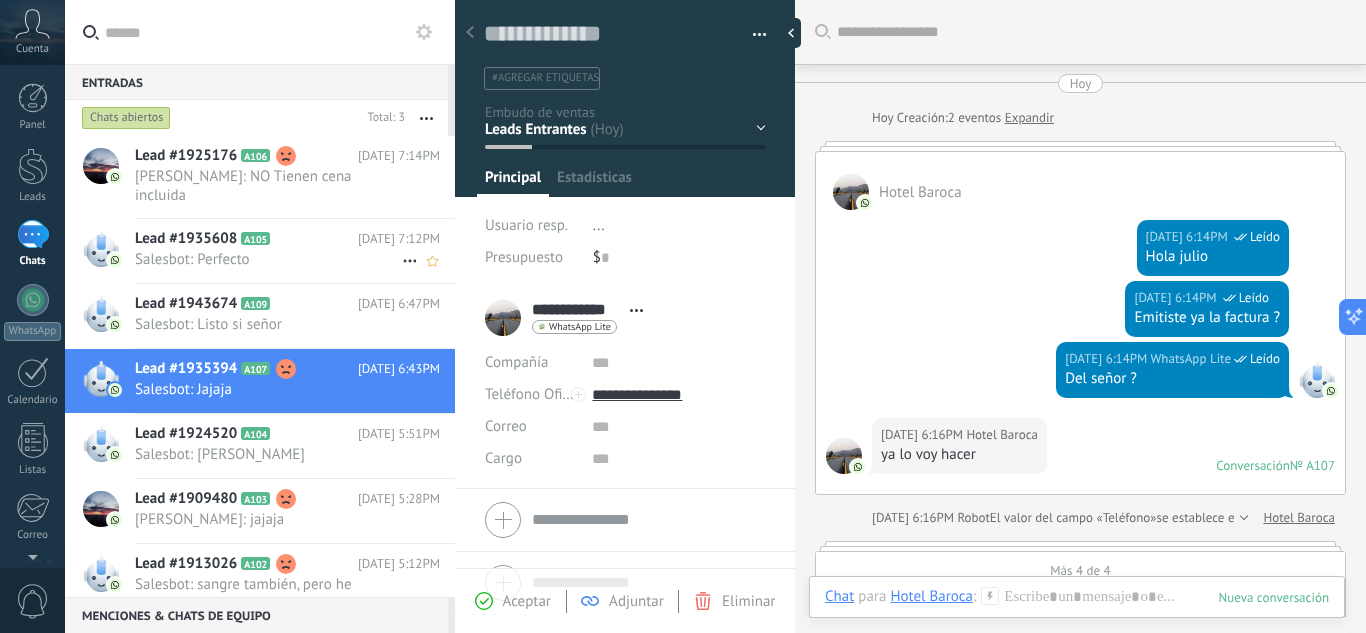 scroll, scrollTop: 30, scrollLeft: 0, axis: vertical 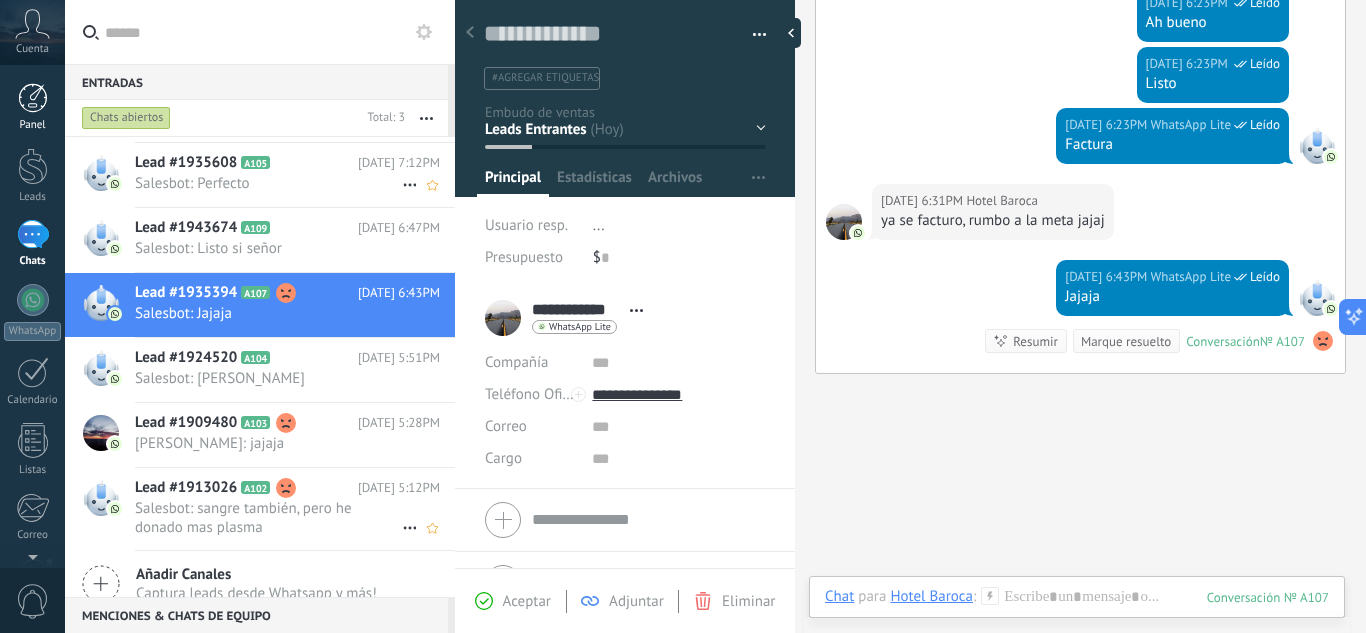 click at bounding box center (33, 98) 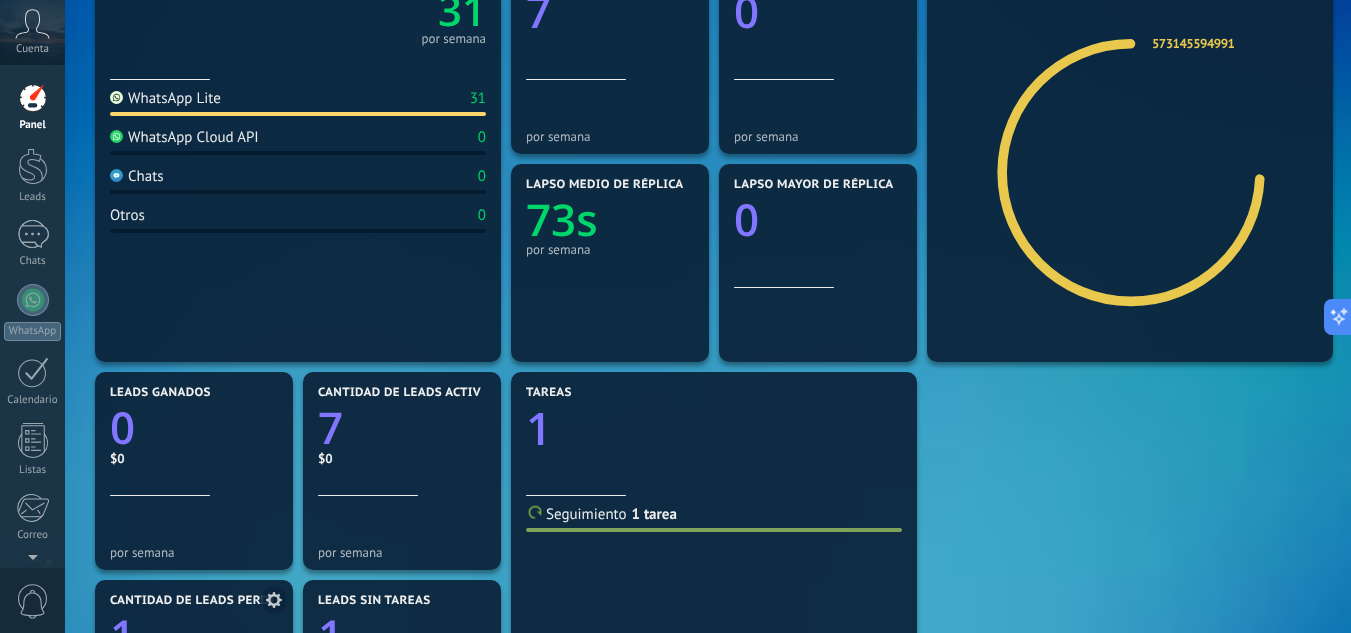 scroll, scrollTop: 0, scrollLeft: 0, axis: both 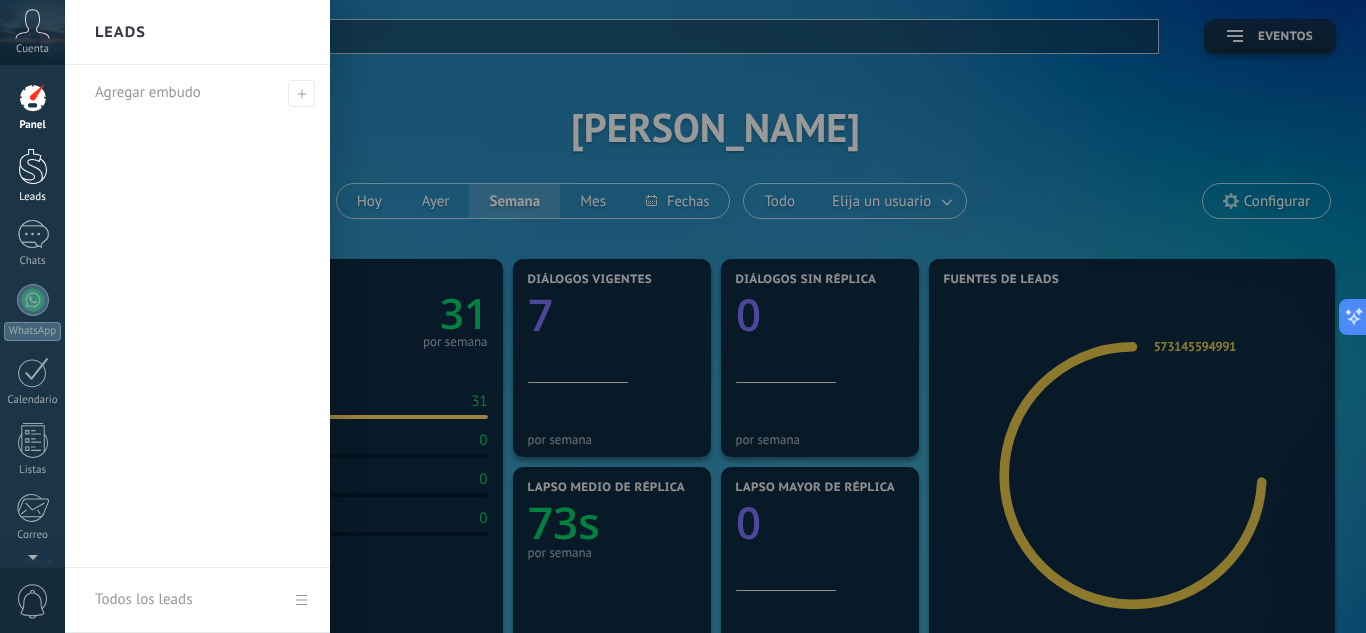 click at bounding box center [33, 166] 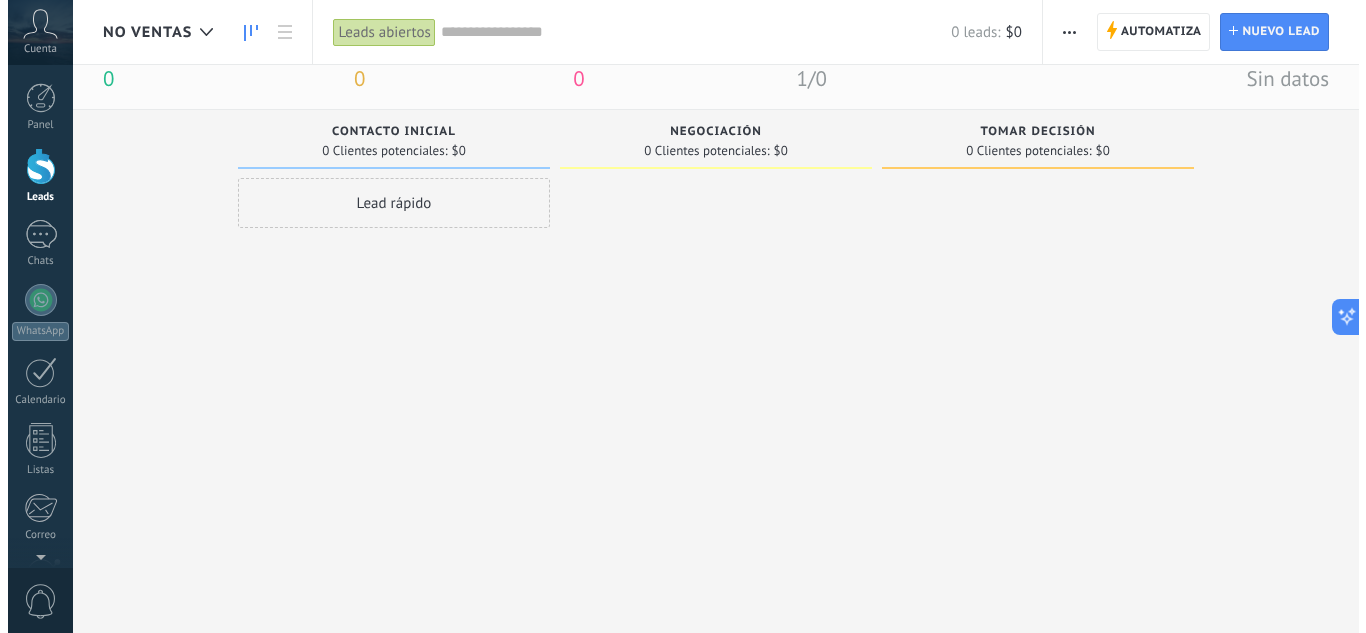 scroll, scrollTop: 0, scrollLeft: 0, axis: both 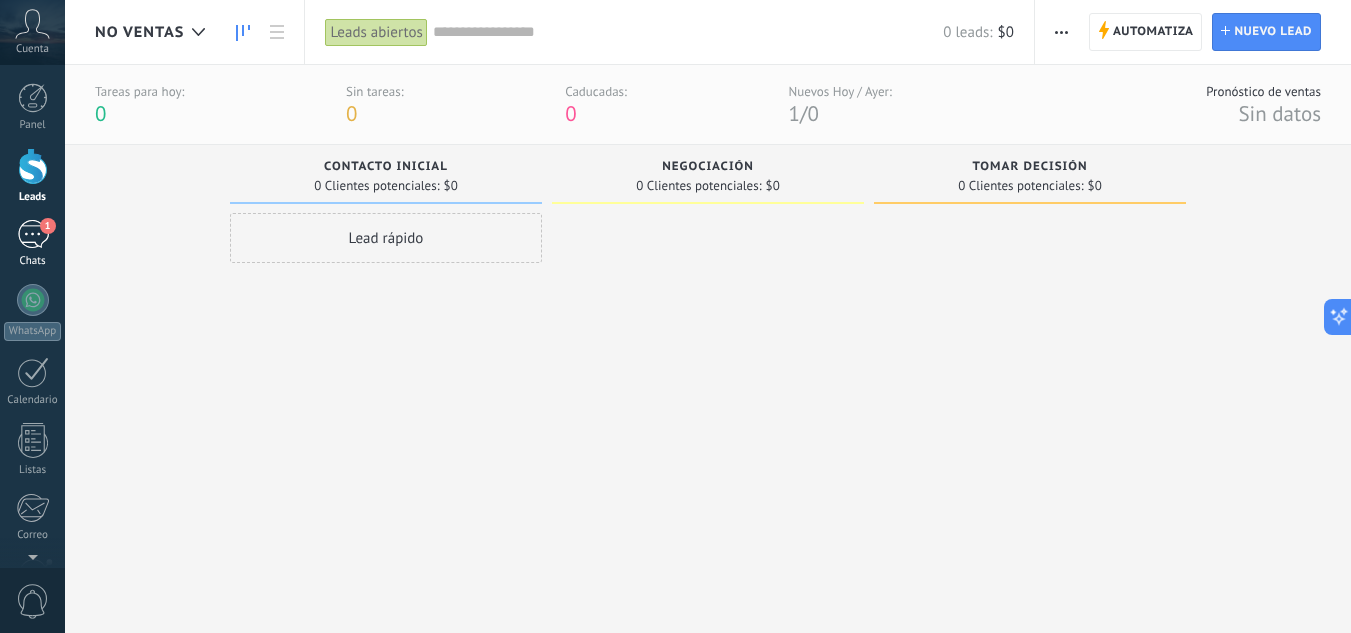 click on "1
Chats" at bounding box center (32, 244) 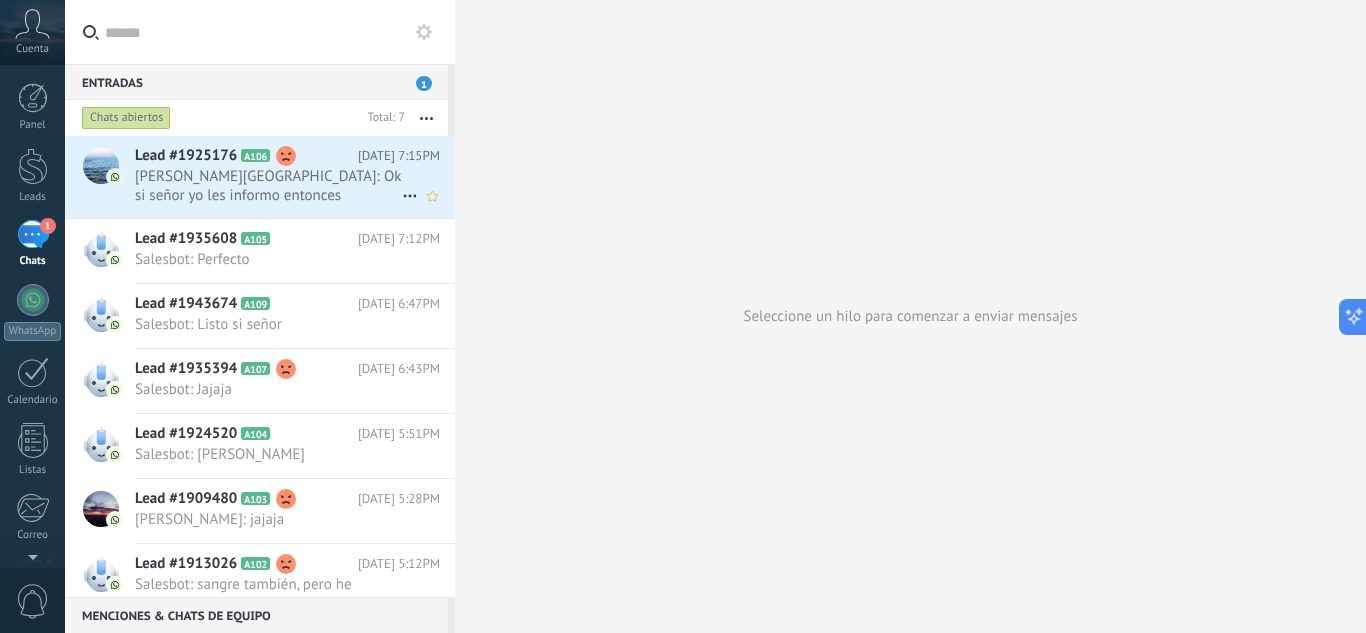 click on "[PERSON_NAME][GEOGRAPHIC_DATA]: Ok si señor yo les informo entonces" at bounding box center [268, 186] 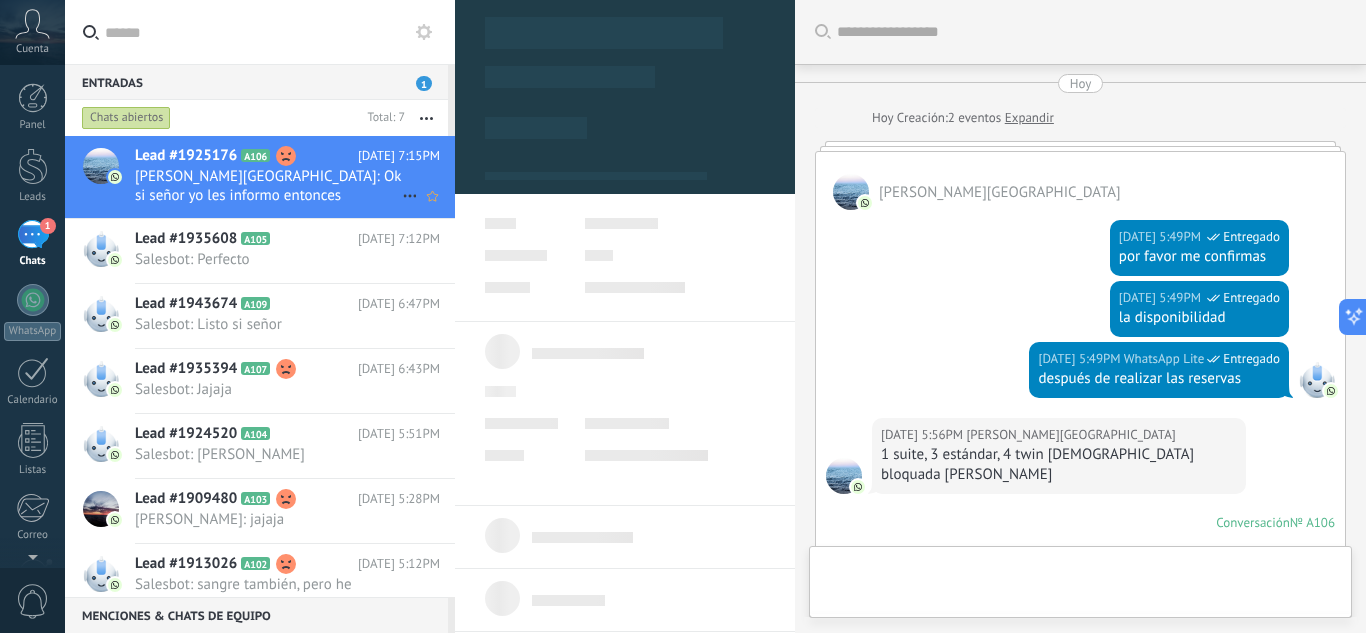 type on "**********" 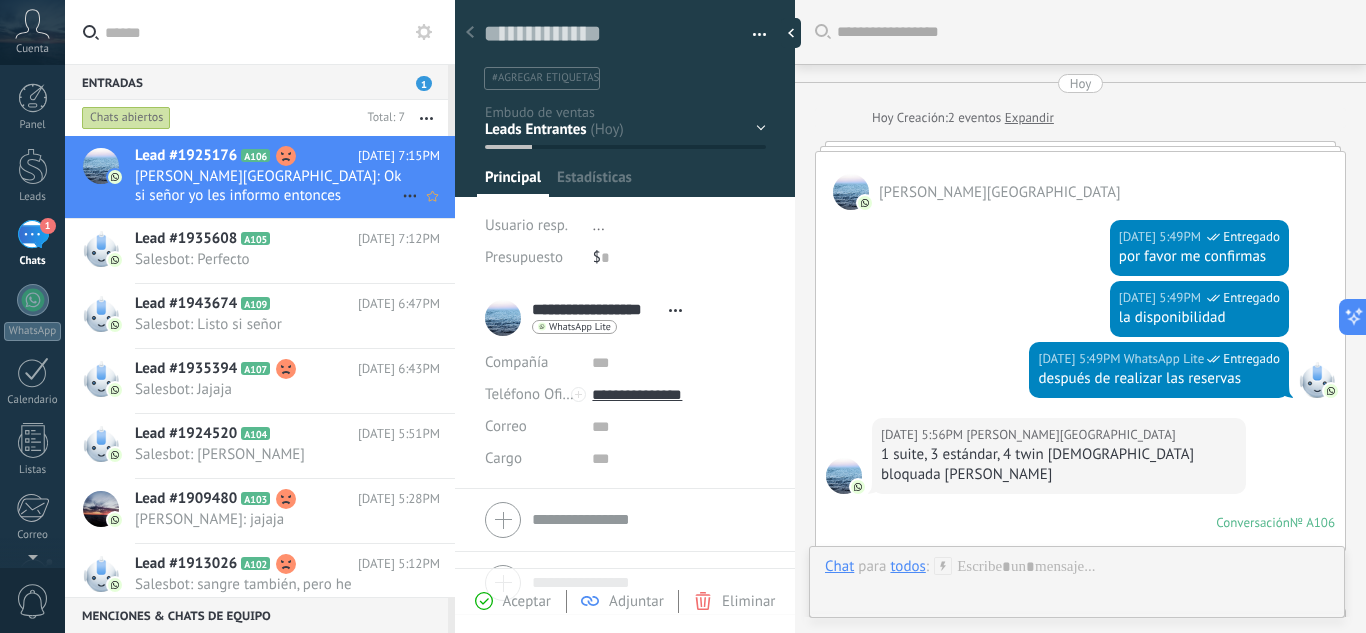 scroll, scrollTop: 1883, scrollLeft: 0, axis: vertical 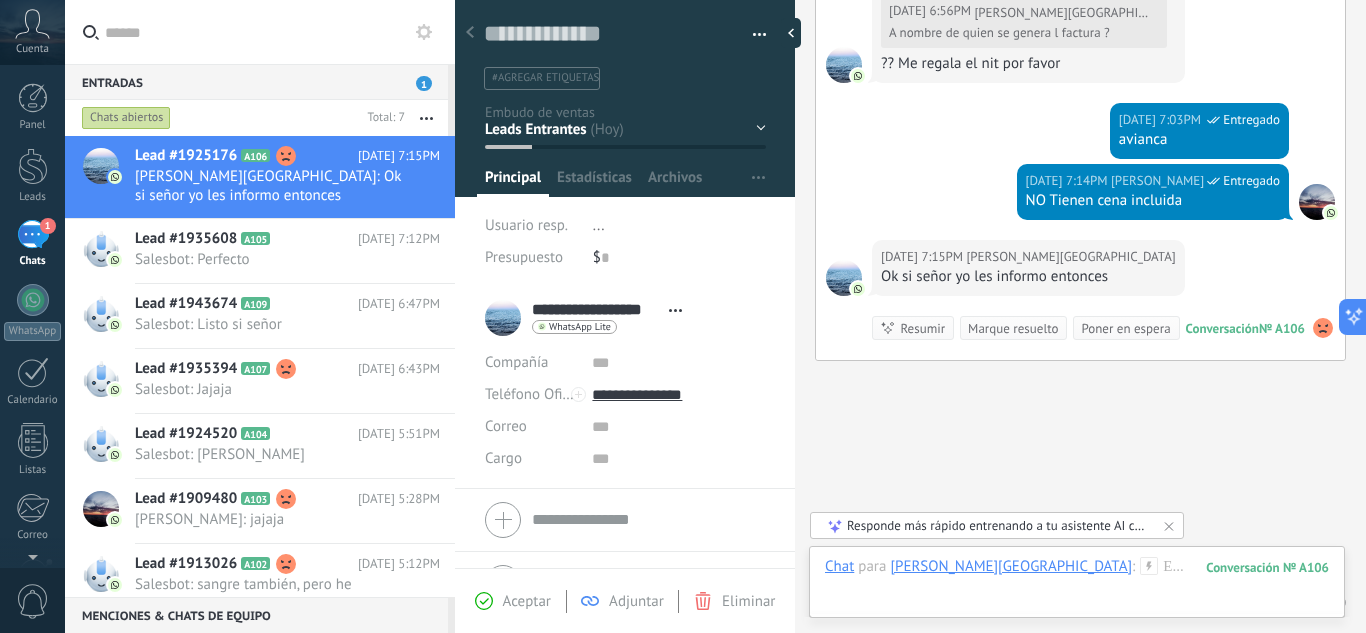 click on "Buscar Carga más [DATE] [DATE] Creación:  2  eventos   Expandir [PERSON_NAME][GEOGRAPHIC_DATA]  [DATE] 5:49PM WhatsApp Lite  Entregado por favor me confirmas [DATE] 5:49PM WhatsApp Lite  Entregado la disponibilidad [DATE] 5:49PM WhatsApp Lite  Entregado después de realizar las reservas [DATE] 5:56PM [PERSON_NAME][GEOGRAPHIC_DATA]  1 suite, 3 estándar, 4 twin  [DEMOGRAPHIC_DATA] bloquada [PERSON_NAME] Conversación  № A106 Conversación № A106 [DATE] 5:56PM Robot  El valor del campo «Teléfono»  se establece en «[PHONE_NUMBER]» [PERSON_NAME][GEOGRAPHIC_DATA] [PERSON_NAME][GEOGRAPHIC_DATA]  Más 5 de 5 [DATE] 6:43PM WhatsApp Lite  Entregado Los túrneme [DATE] 6:43PM WhatsApp Lite  Entregado Tienen [DATE] 6:43PM WhatsApp Lite  Entregado No los van a enviar [DATE] 6:43PM WhatsApp Lite  Entregado [DATE] 6:21PM WhatsApp Lite  Ellos deben entregar los vouchers … [DATE] 6:44PM WhatsApp Lite  Entregado Pide los vouchers por fa y me dices si tienen alimentación [DATE] 6:56PM [PERSON_NAME][GEOGRAPHIC_DATA]  Descargar [DATE] 6:56PM [PERSON_NAME][GEOGRAPHIC_DATA]  [PERSON_NAME] por lo que veo solo les incluye el desayuno 0 0" at bounding box center [1080, -587] 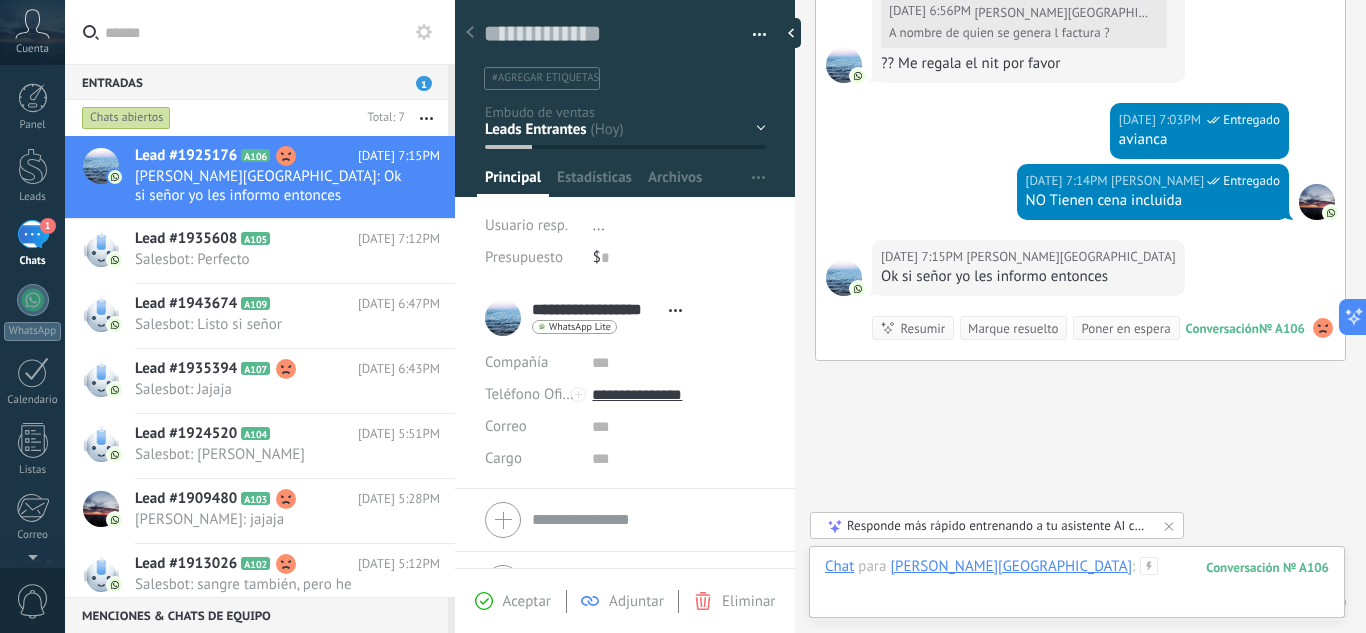 click at bounding box center (1077, 587) 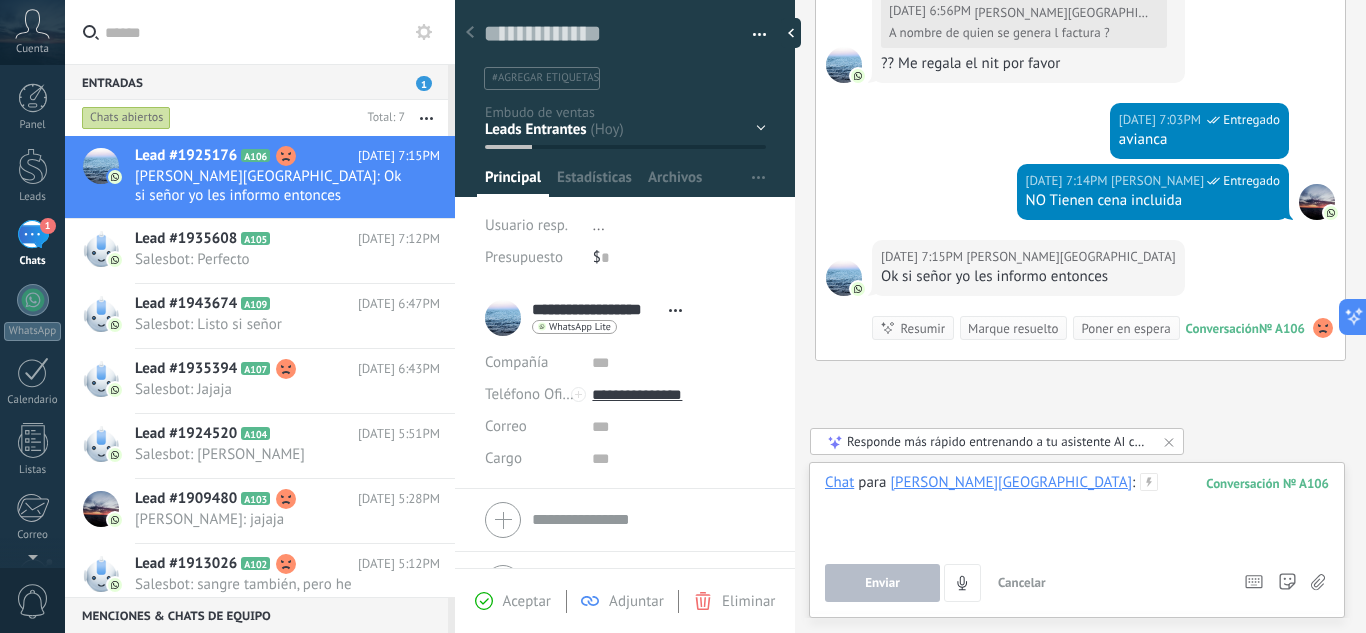 type 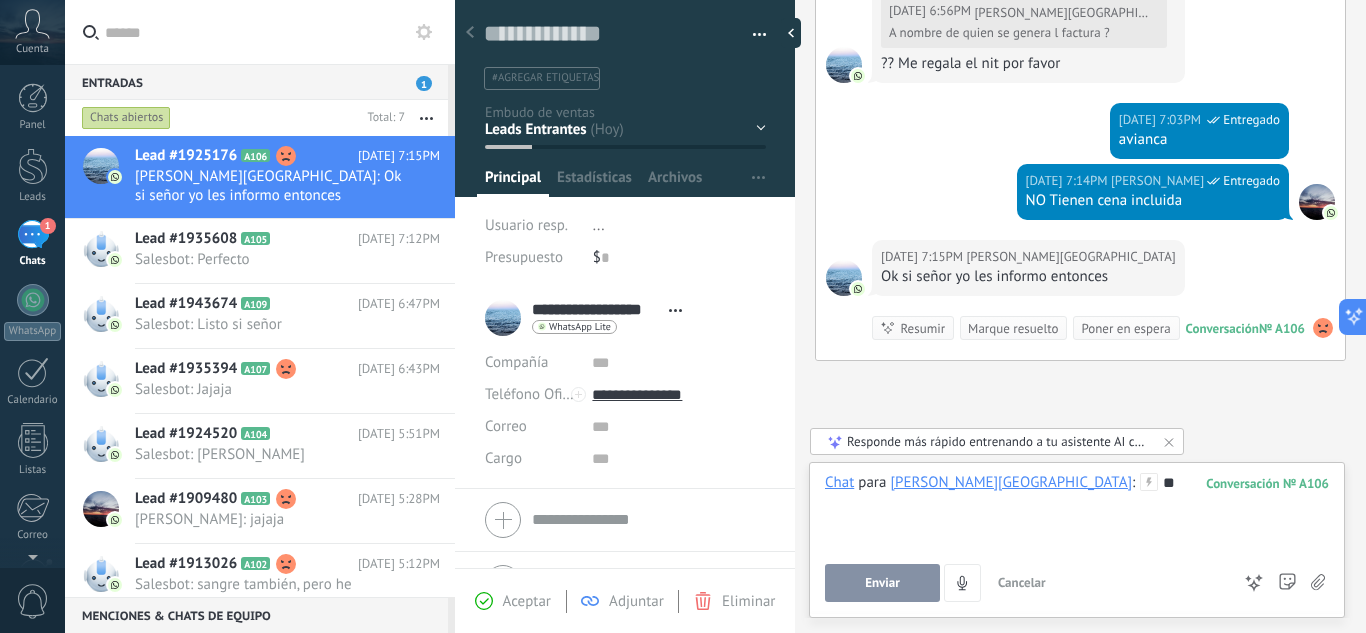 click on "Enviar" at bounding box center (882, 583) 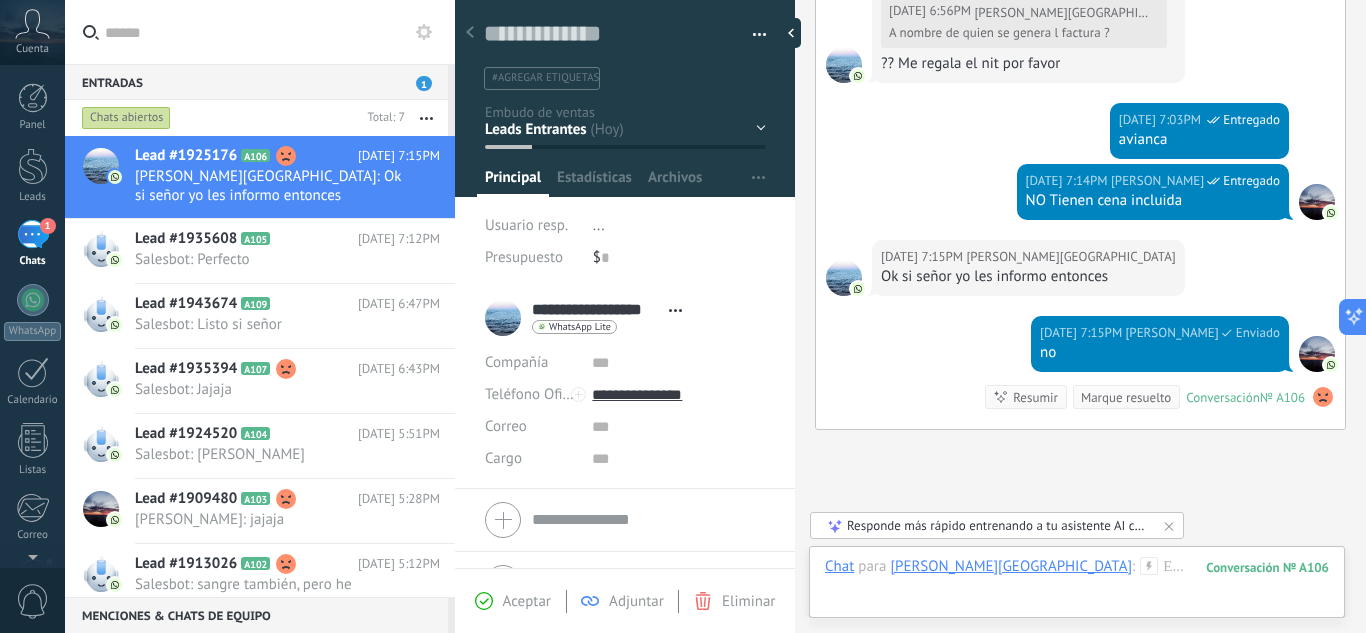 scroll, scrollTop: 1952, scrollLeft: 0, axis: vertical 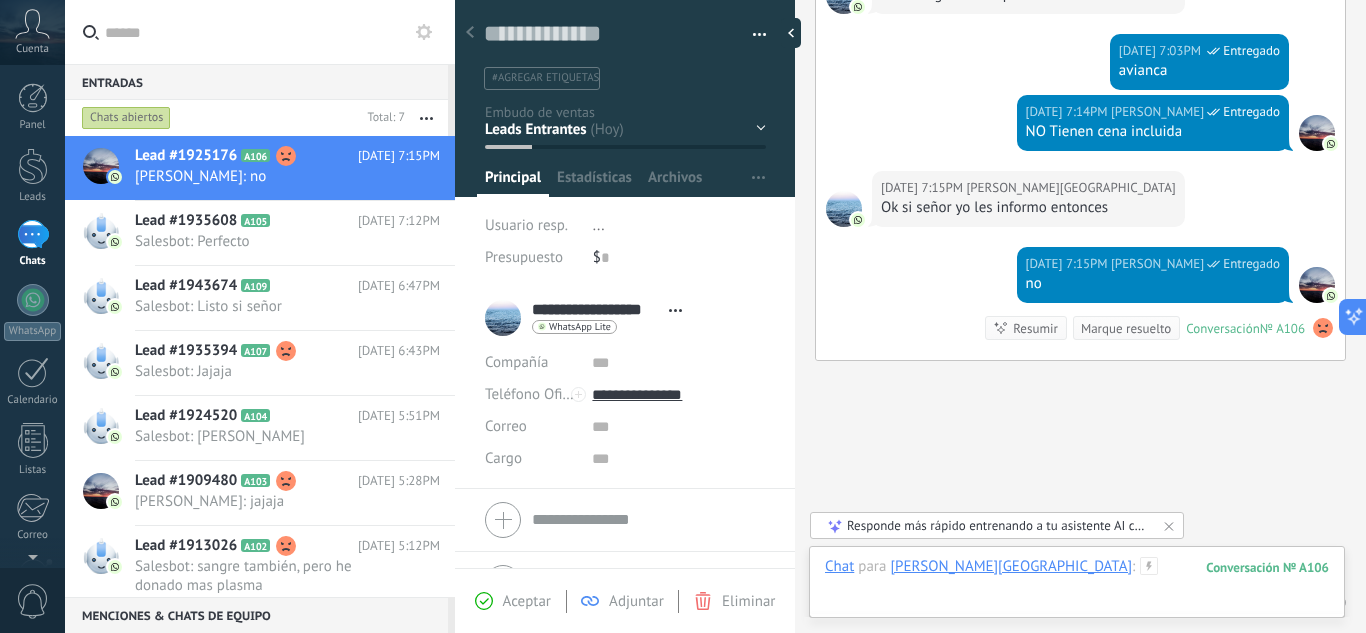 click at bounding box center [1077, 587] 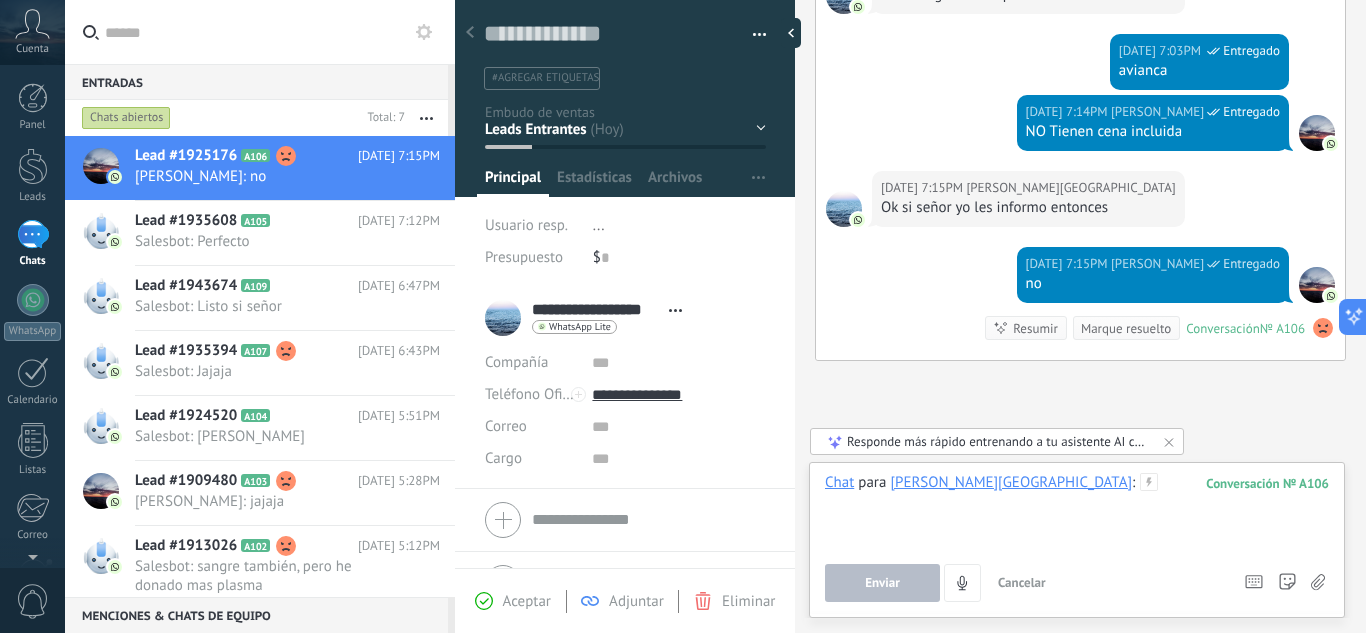 type 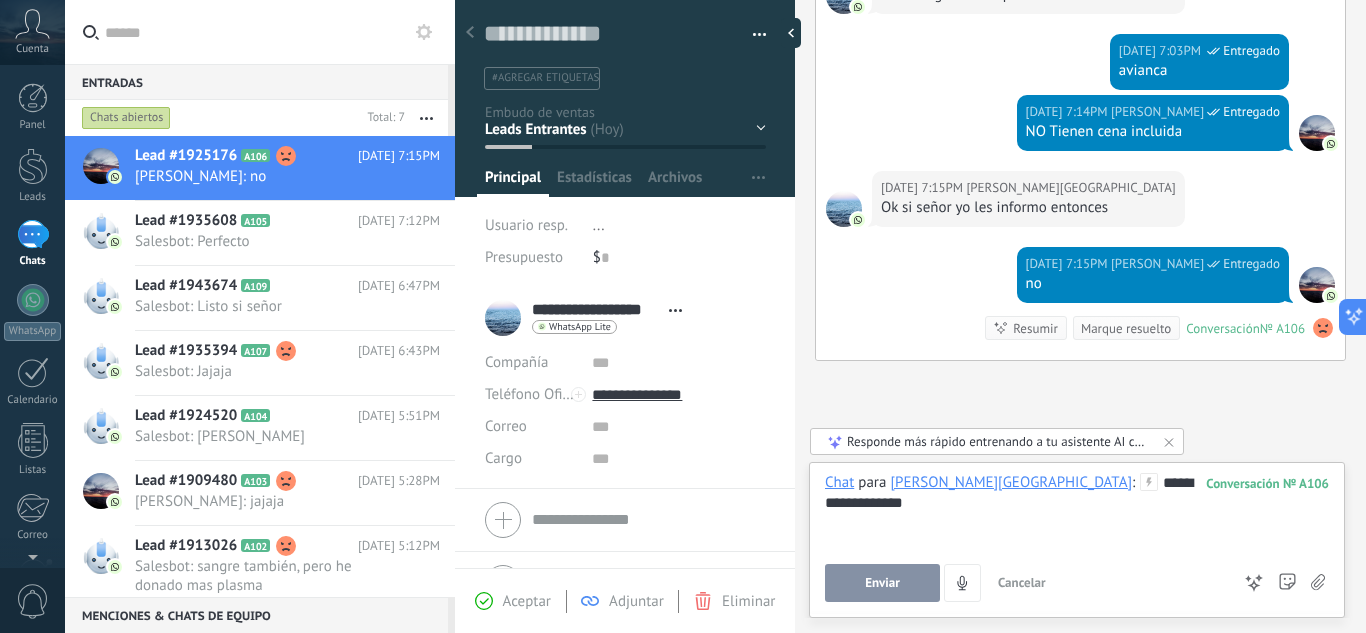 click on "Enviar" at bounding box center [882, 583] 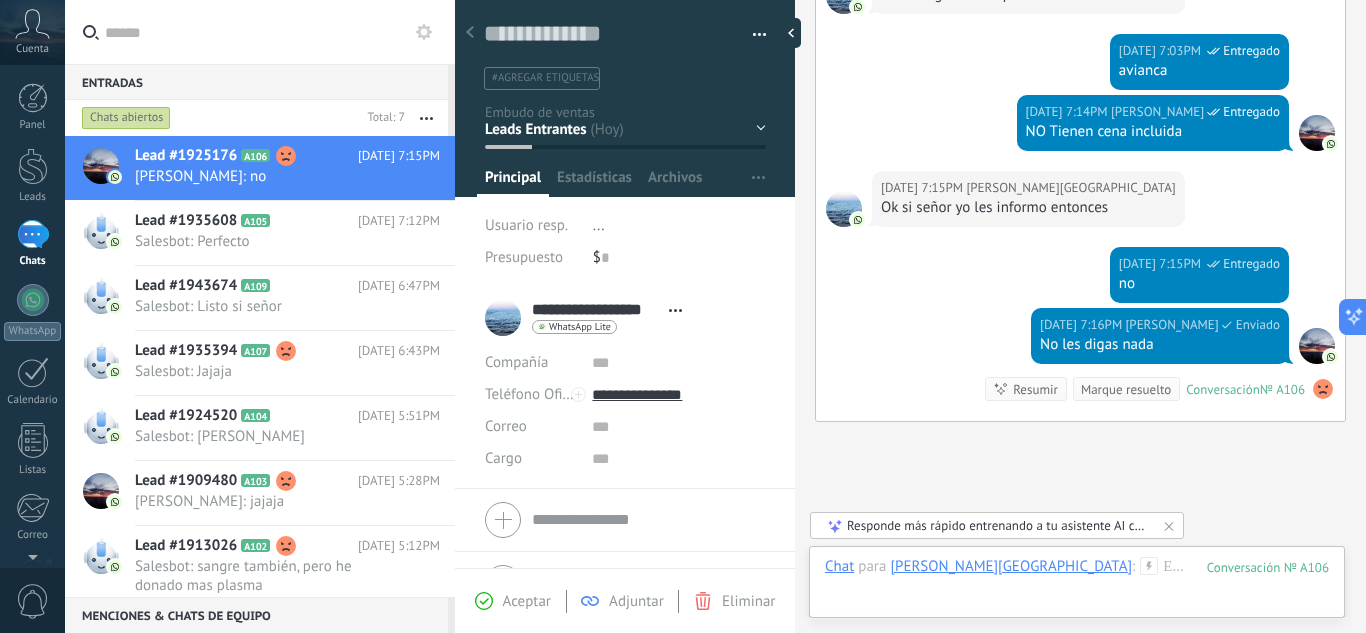 scroll, scrollTop: 2013, scrollLeft: 0, axis: vertical 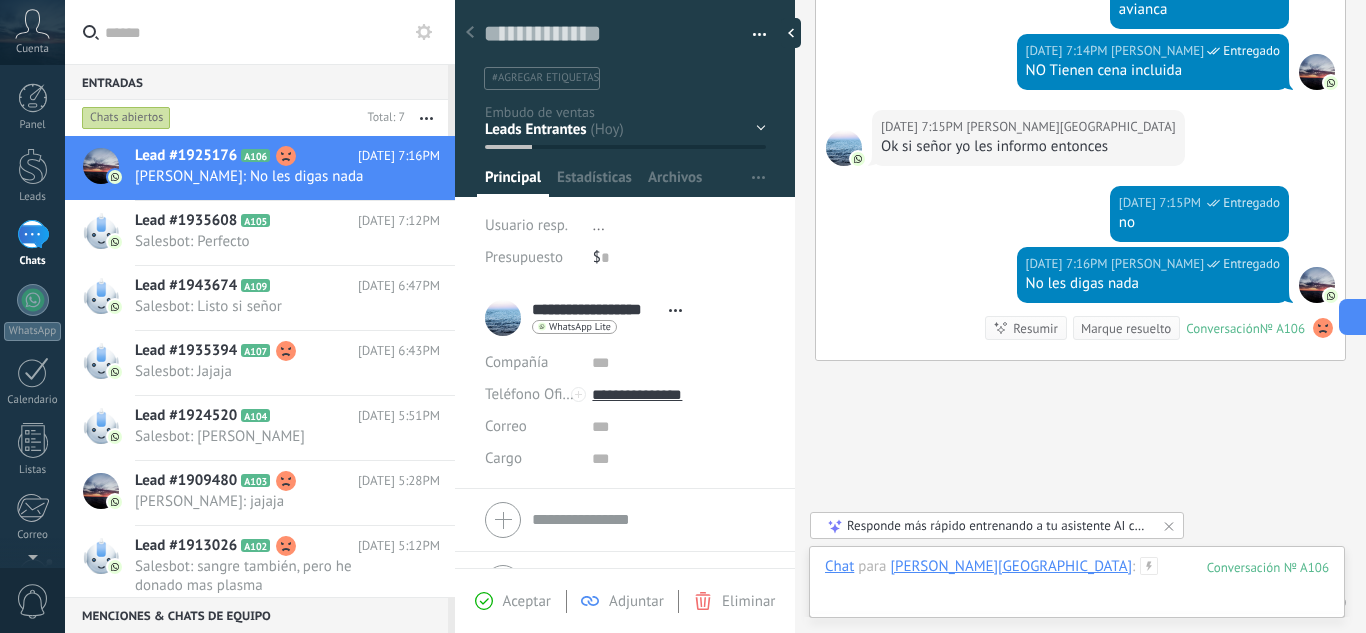 click at bounding box center (1077, 587) 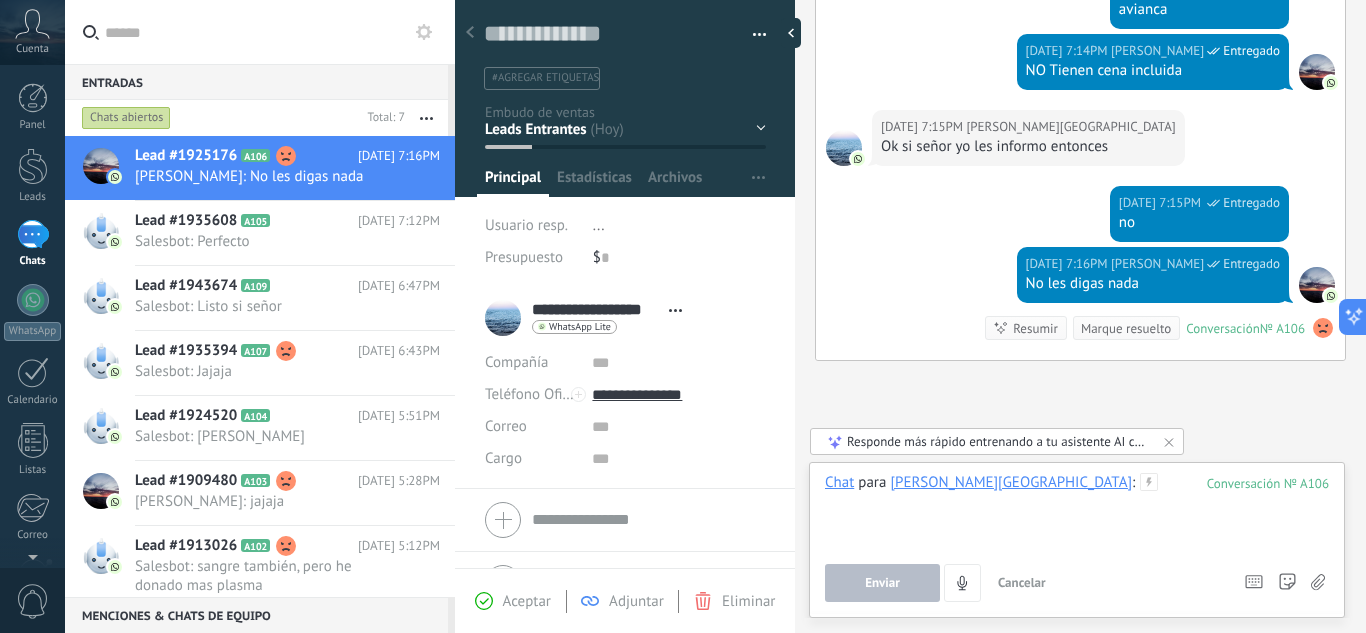 type 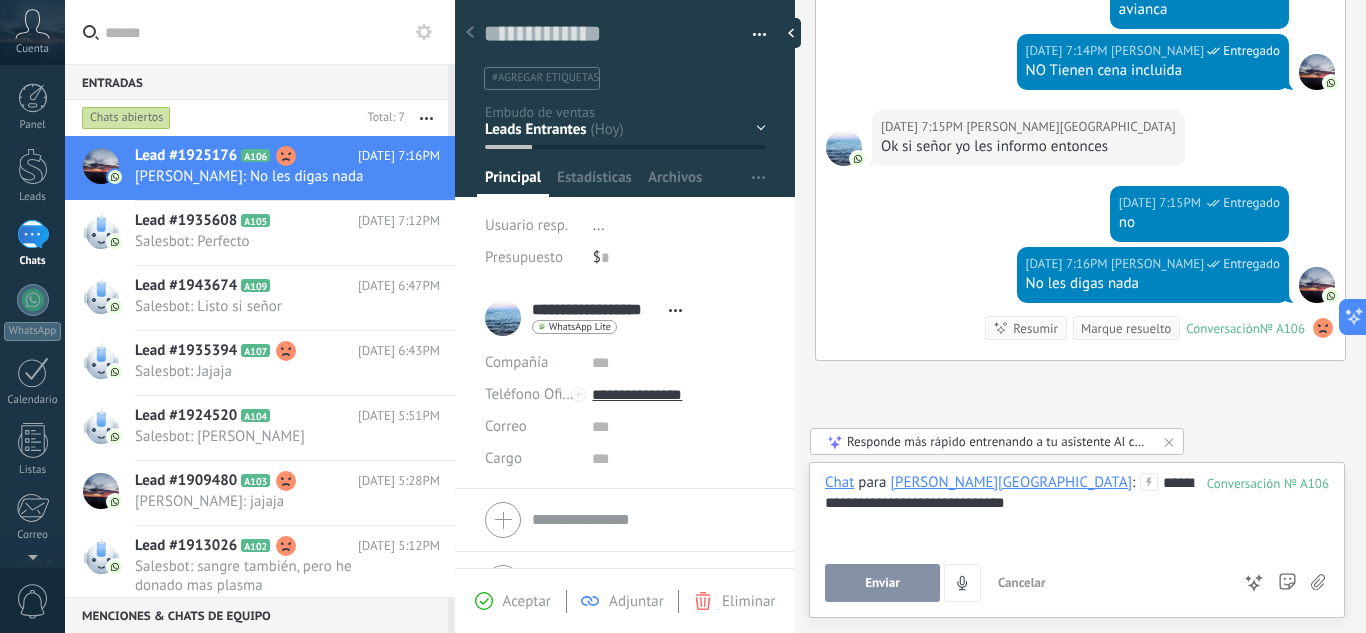 click on "Enviar" at bounding box center (882, 583) 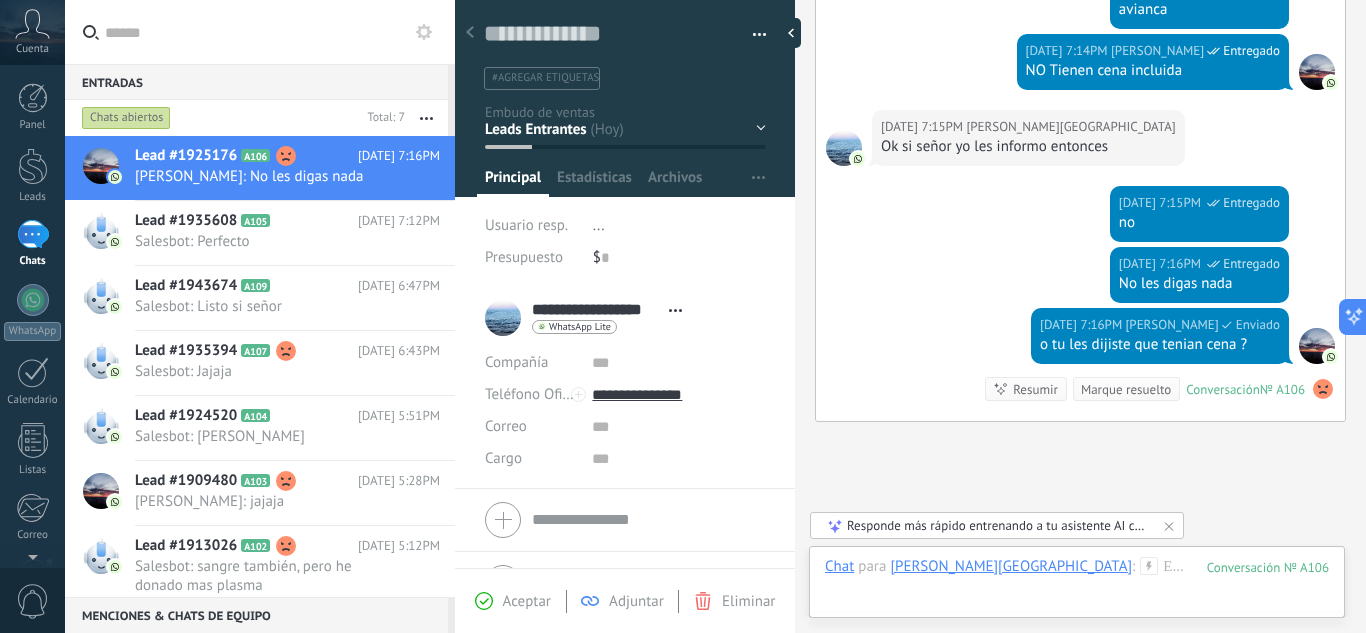 scroll, scrollTop: 2074, scrollLeft: 0, axis: vertical 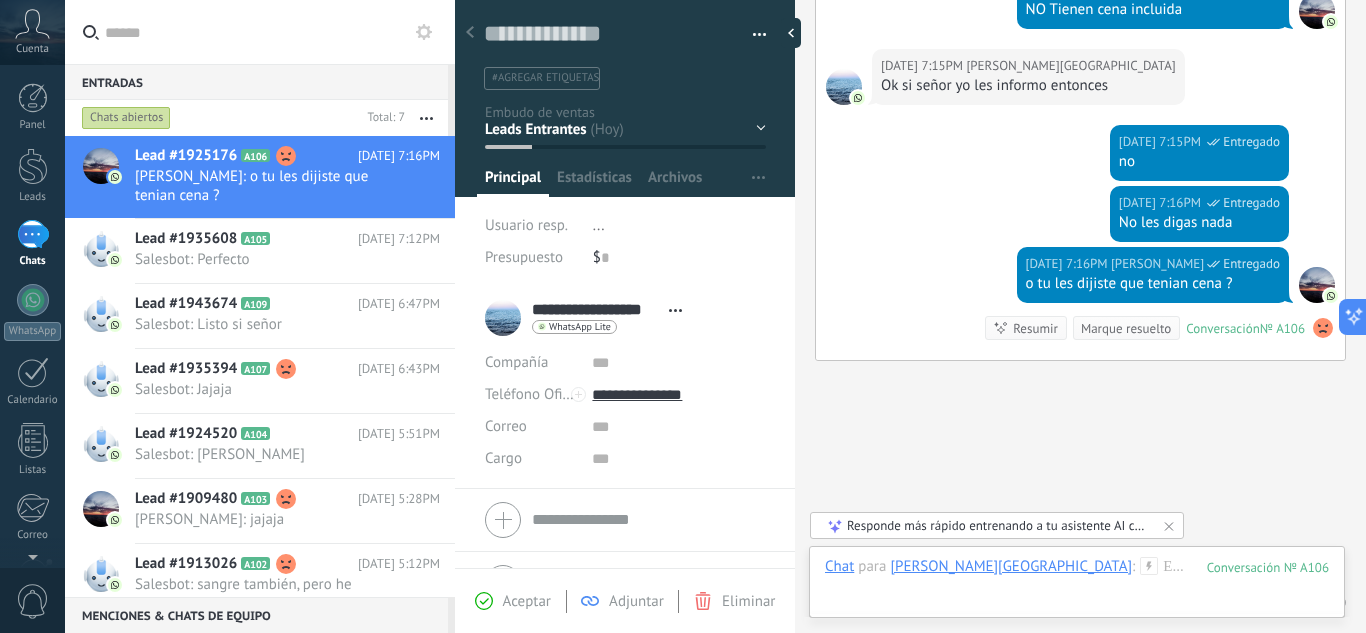 click on "Buscar Carga más [DATE] [DATE] Creación:  2  eventos   Expandir [PERSON_NAME][GEOGRAPHIC_DATA]  [DATE] 5:49PM WhatsApp Lite  Entregado por favor me confirmas [DATE] 5:49PM WhatsApp Lite  Entregado la disponibilidad [DATE] 5:49PM WhatsApp Lite  Entregado después de realizar las reservas [DATE] 5:56PM [PERSON_NAME][GEOGRAPHIC_DATA]  1 suite, 3 estándar, 4 twin  [DEMOGRAPHIC_DATA] bloquada [PERSON_NAME] Conversación  № A106 Conversación № A106 [DATE] 5:56PM Robot  El valor del campo «Teléfono»  se establece en «[PHONE_NUMBER]» [PERSON_NAME][GEOGRAPHIC_DATA] [PERSON_NAME][GEOGRAPHIC_DATA]  Más 5 de 5 [DATE] 6:43PM WhatsApp Lite  Entregado Los túrneme [DATE] 6:43PM WhatsApp Lite  Entregado Tienen [DATE] 6:43PM WhatsApp Lite  Entregado No los van a enviar [DATE] 6:43PM WhatsApp Lite  Entregado [DATE] 6:21PM WhatsApp Lite  Ellos deben entregar los vouchers … [DATE] 6:44PM WhatsApp Lite  Entregado Pide los vouchers por fa y me dices si tienen alimentación [DATE] 6:56PM [PERSON_NAME][GEOGRAPHIC_DATA]  Descargar [DATE] 6:56PM [PERSON_NAME][GEOGRAPHIC_DATA]  [PERSON_NAME] por lo que veo solo les incluye el desayuno no 0 0" at bounding box center (1080, -682) 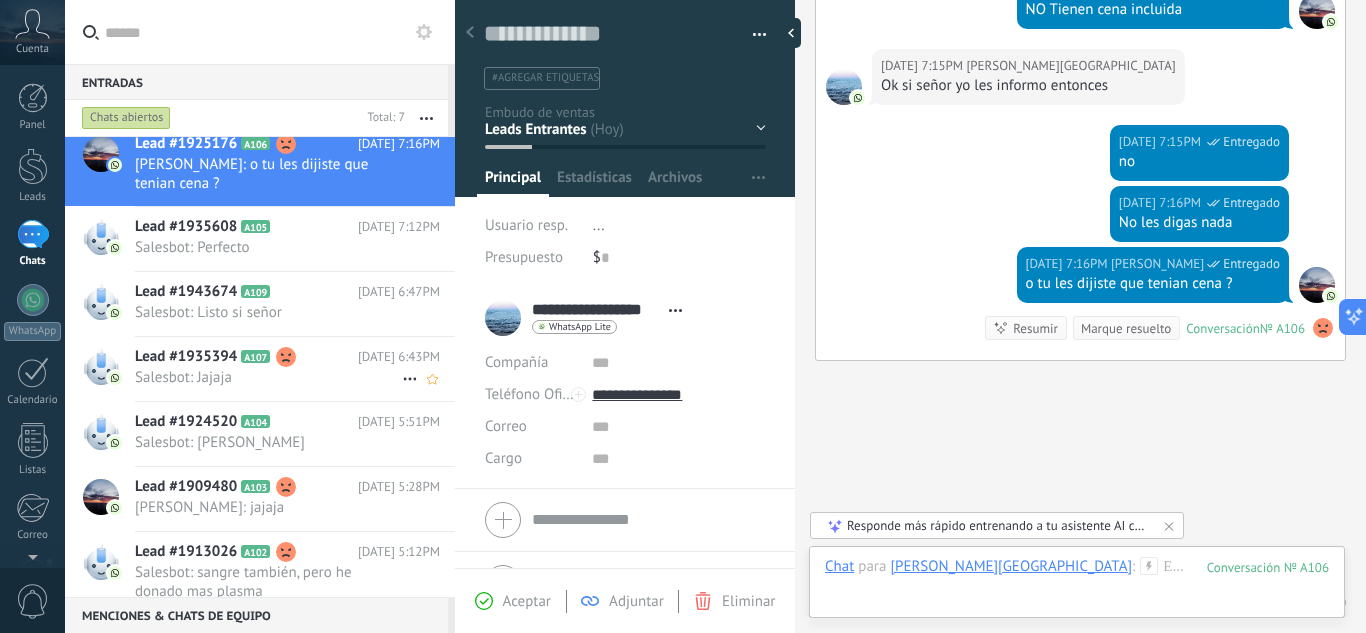 scroll, scrollTop: 0, scrollLeft: 0, axis: both 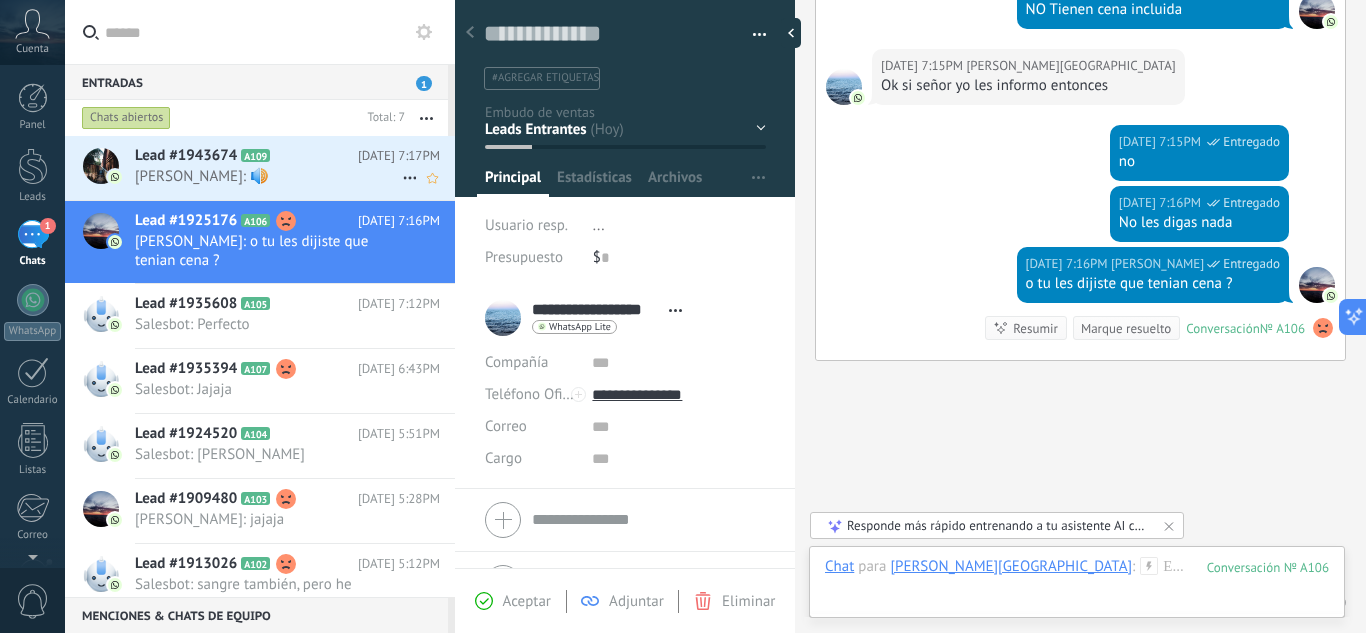 click on "[PERSON_NAME]: 🔊" at bounding box center (268, 176) 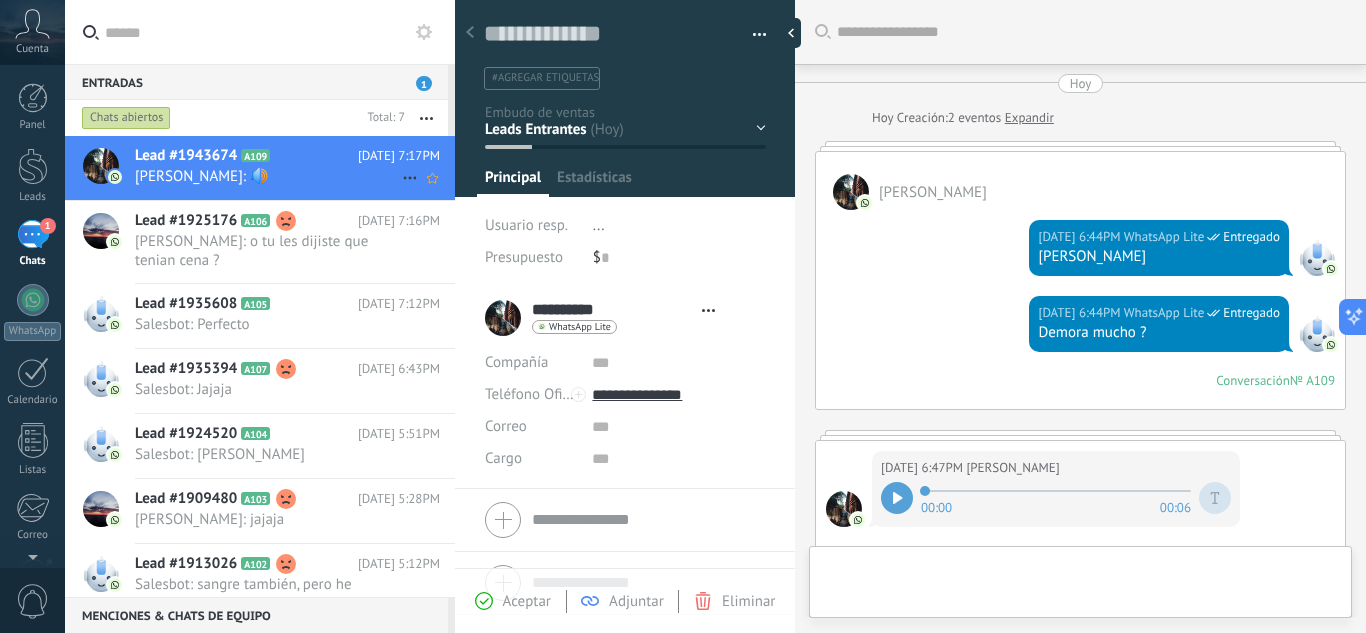 type on "**********" 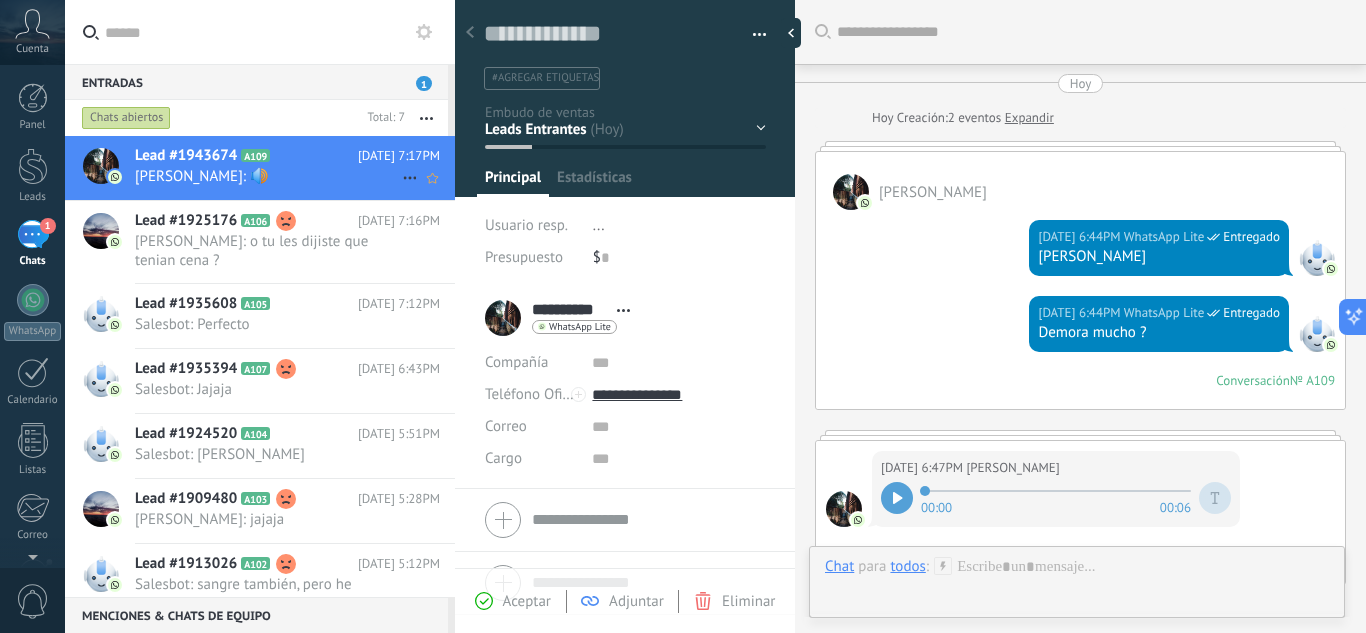 scroll, scrollTop: 30, scrollLeft: 0, axis: vertical 